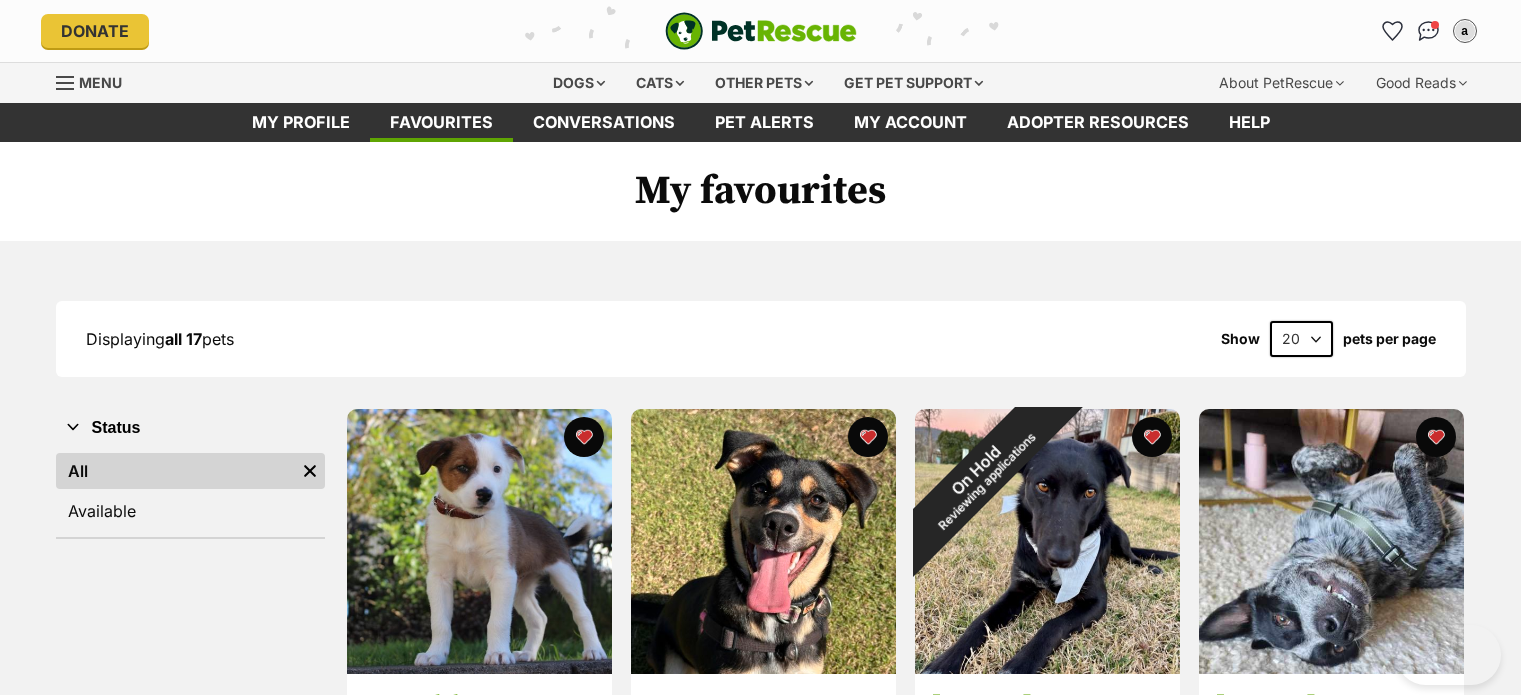 scroll, scrollTop: 0, scrollLeft: 0, axis: both 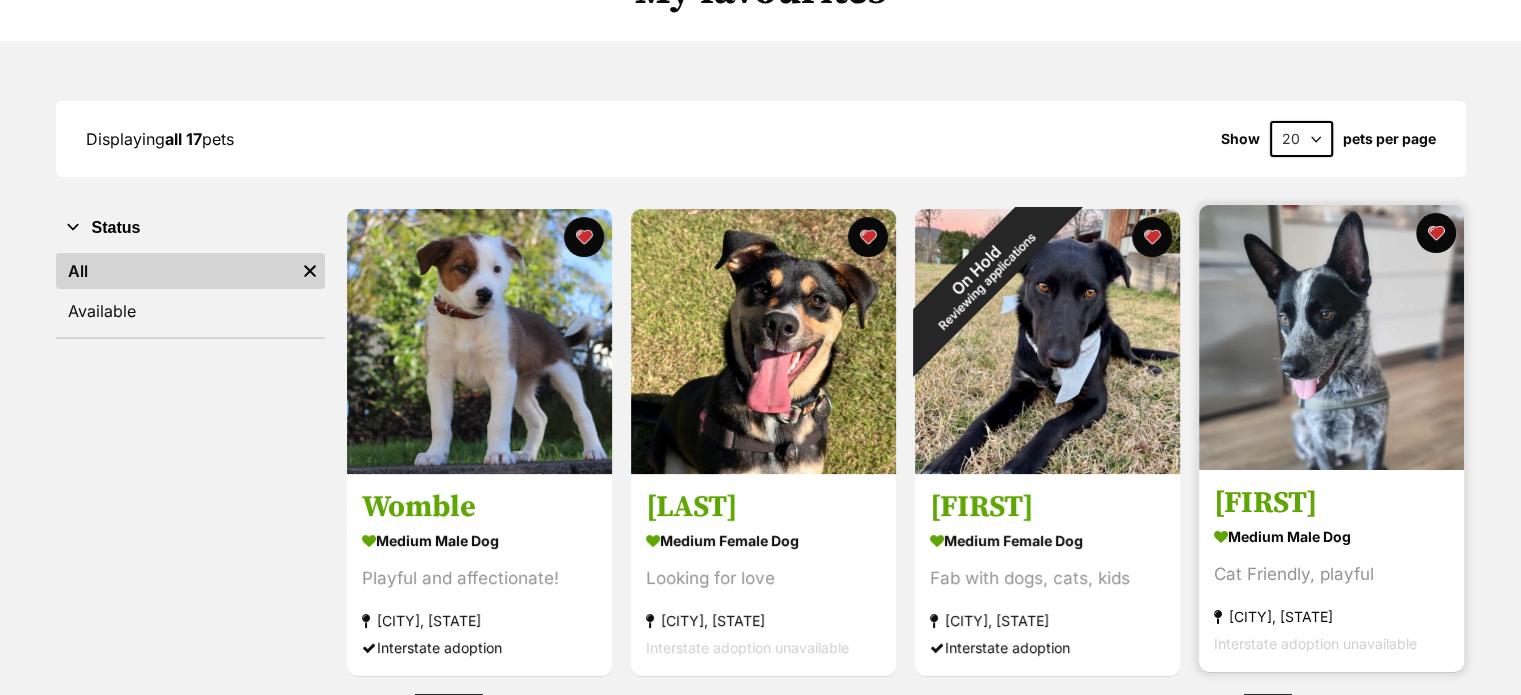 click at bounding box center (1331, 337) 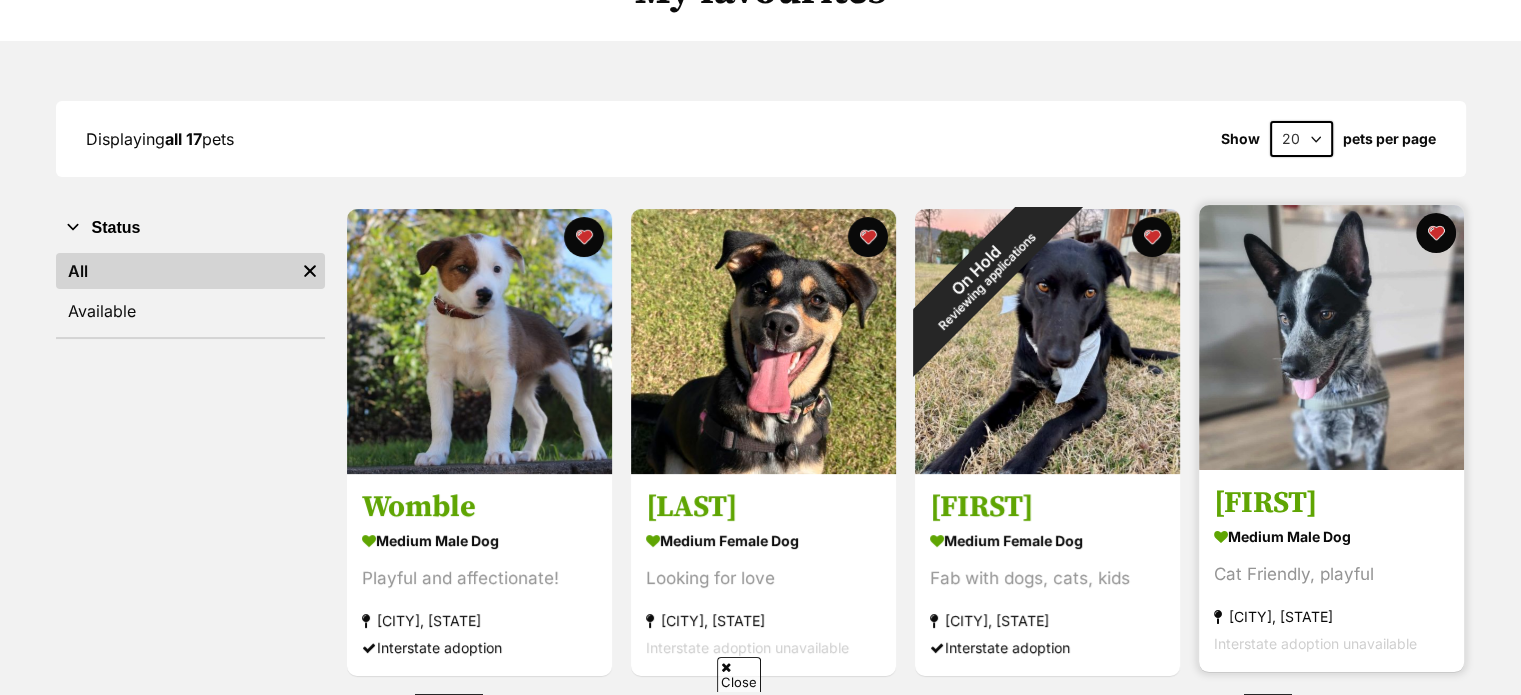 scroll, scrollTop: 200, scrollLeft: 0, axis: vertical 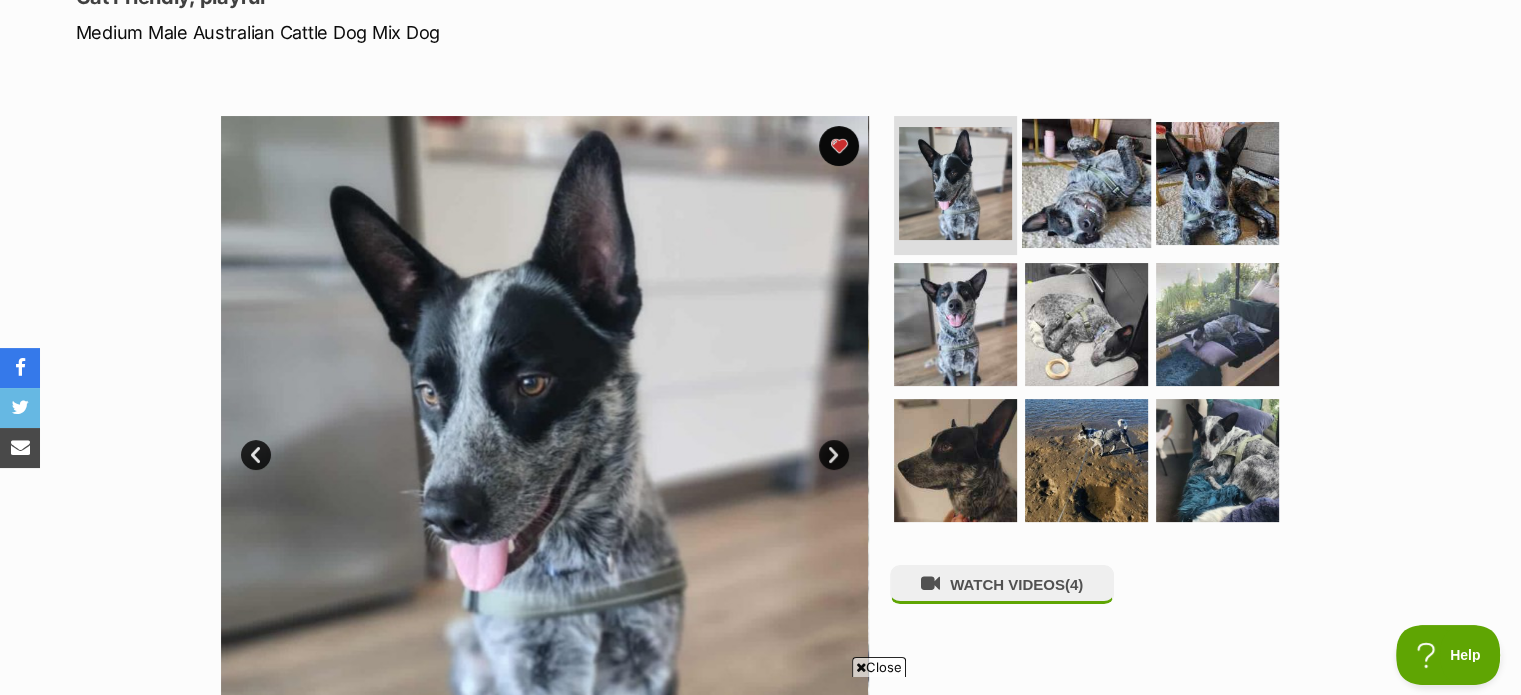 click at bounding box center (1086, 182) 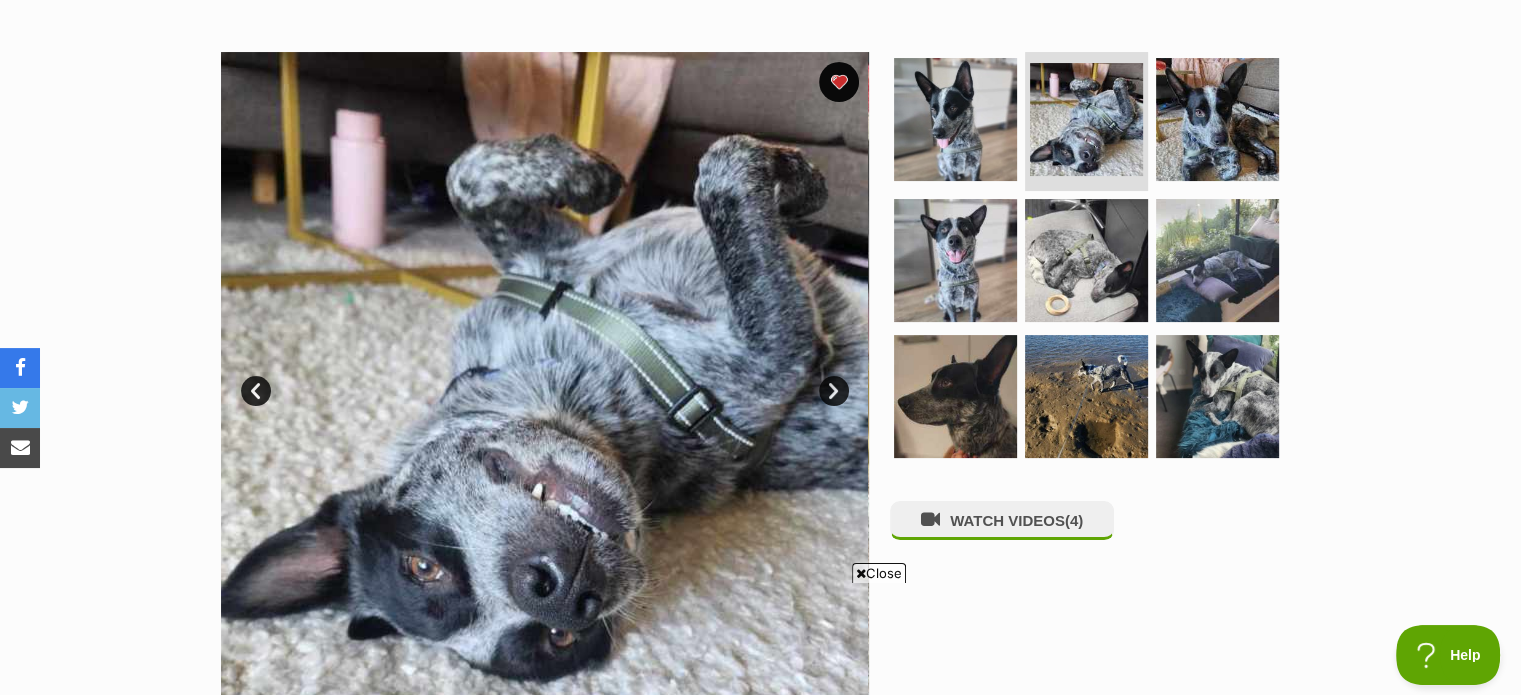 scroll, scrollTop: 400, scrollLeft: 0, axis: vertical 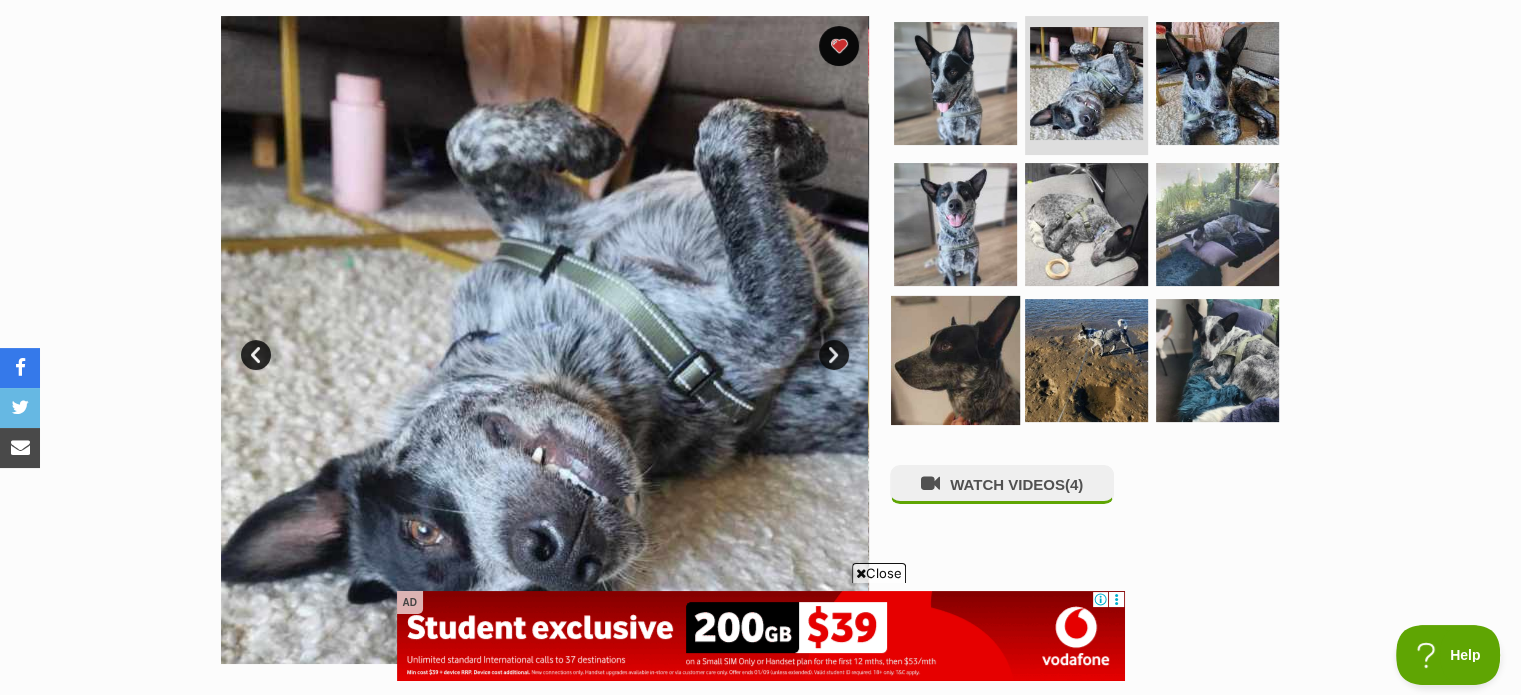 click at bounding box center [955, 360] 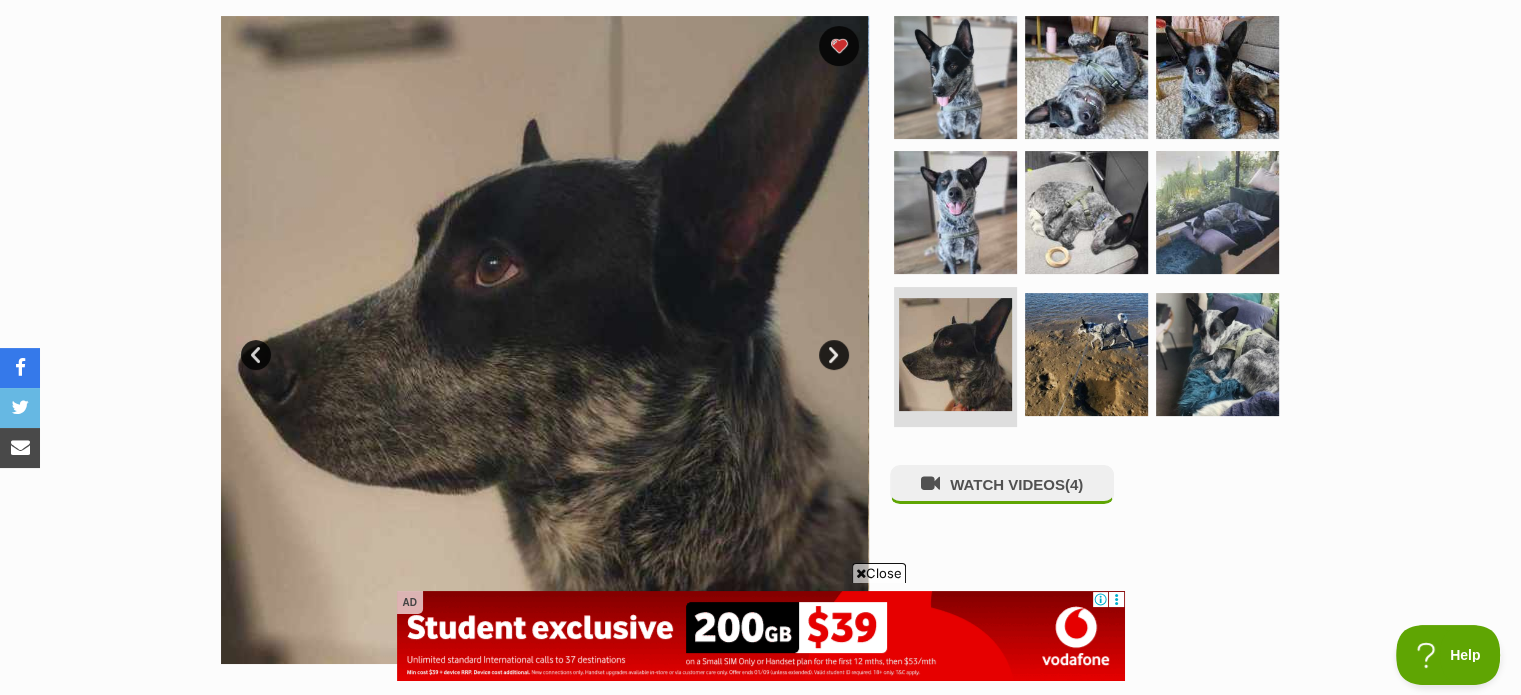 click on "Close" at bounding box center (879, 573) 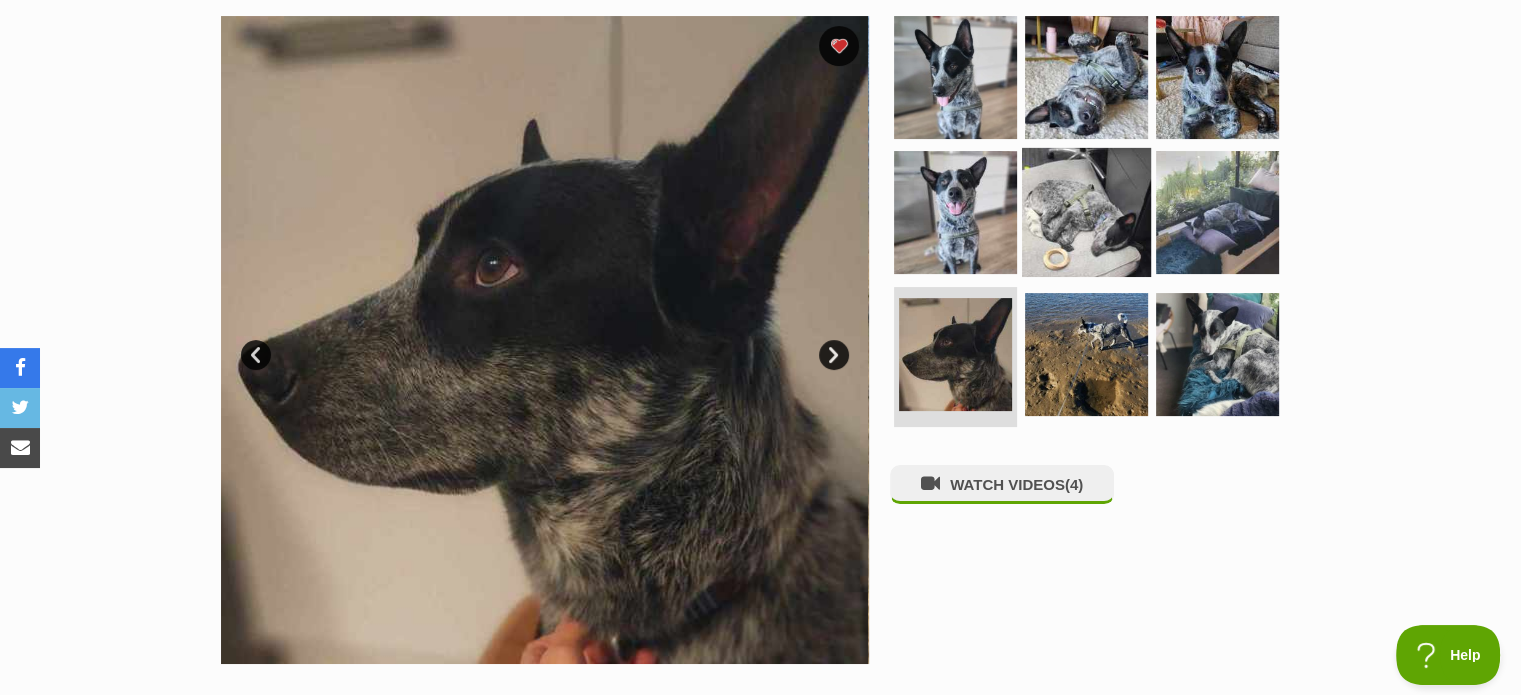 click at bounding box center [1086, 212] 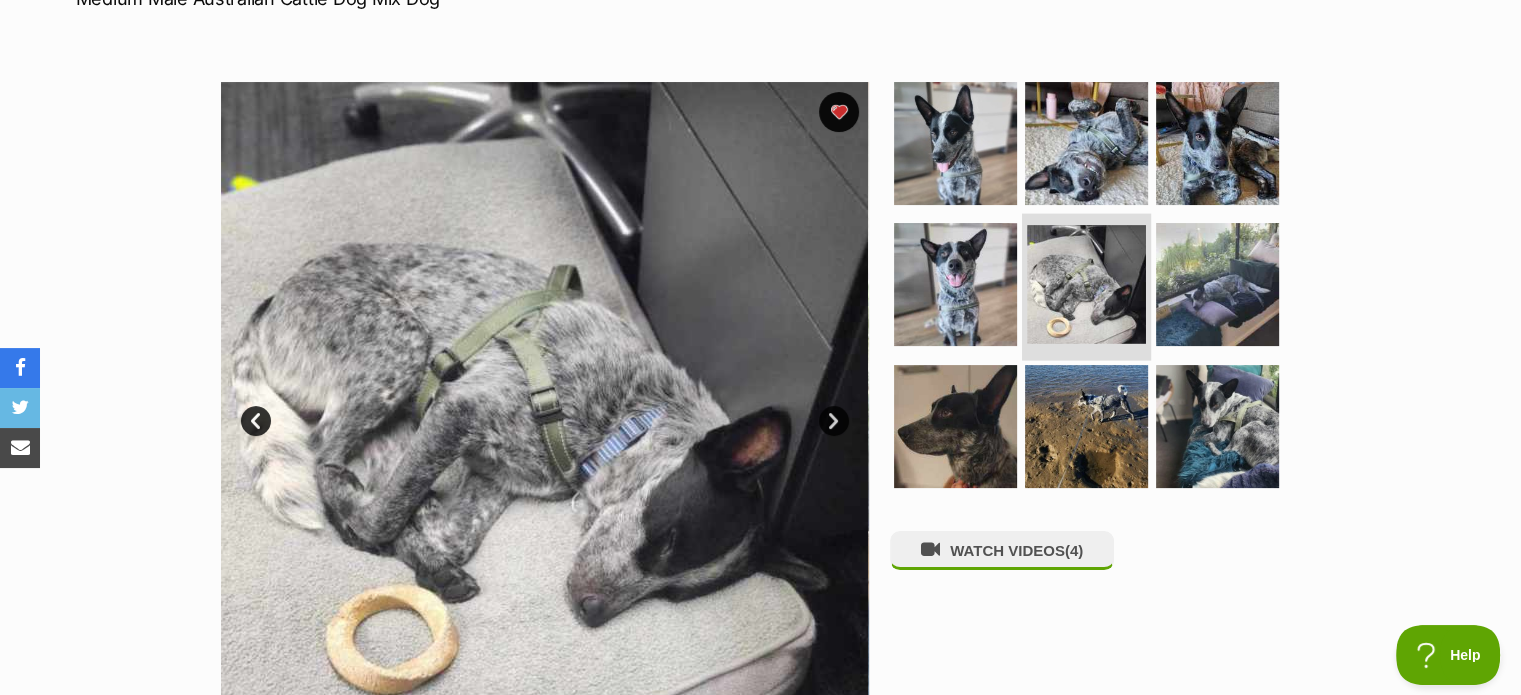 scroll, scrollTop: 300, scrollLeft: 0, axis: vertical 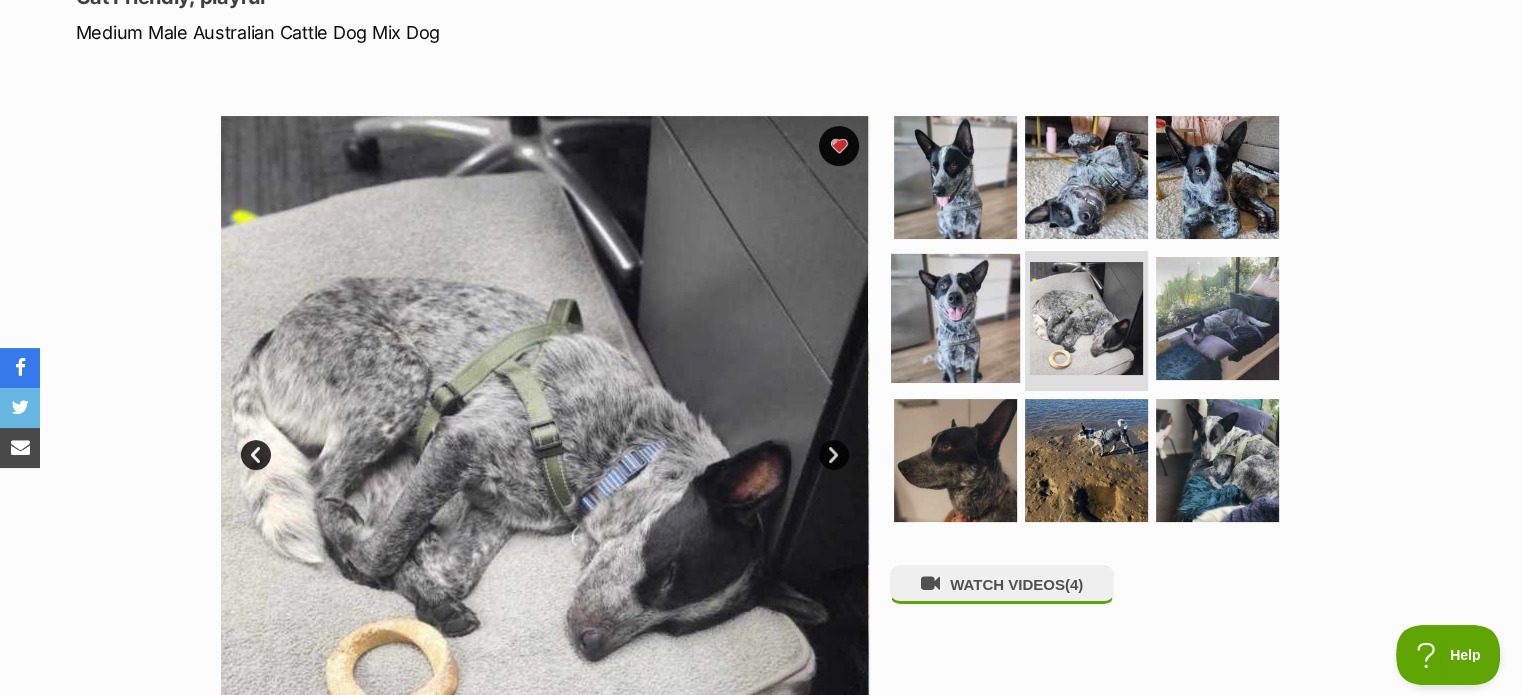 click at bounding box center [955, 318] 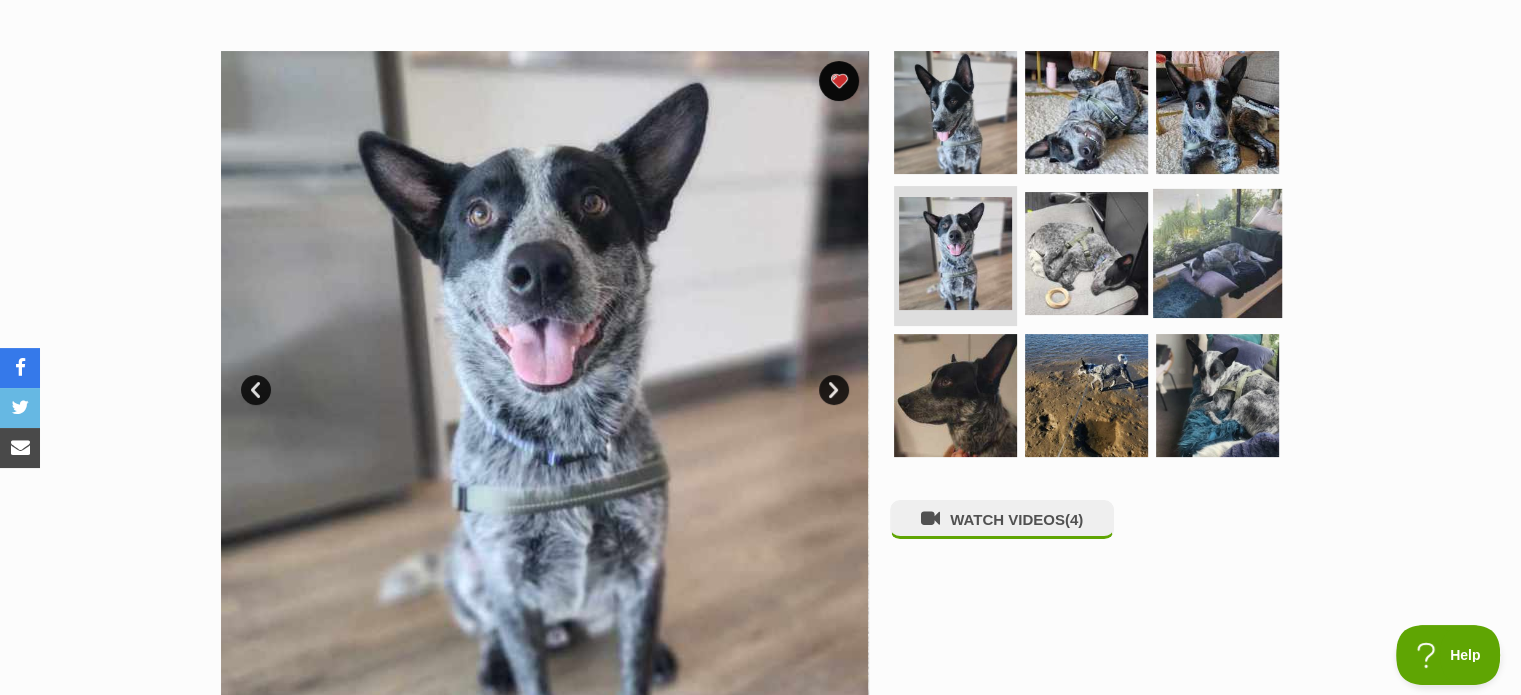 scroll, scrollTop: 400, scrollLeft: 0, axis: vertical 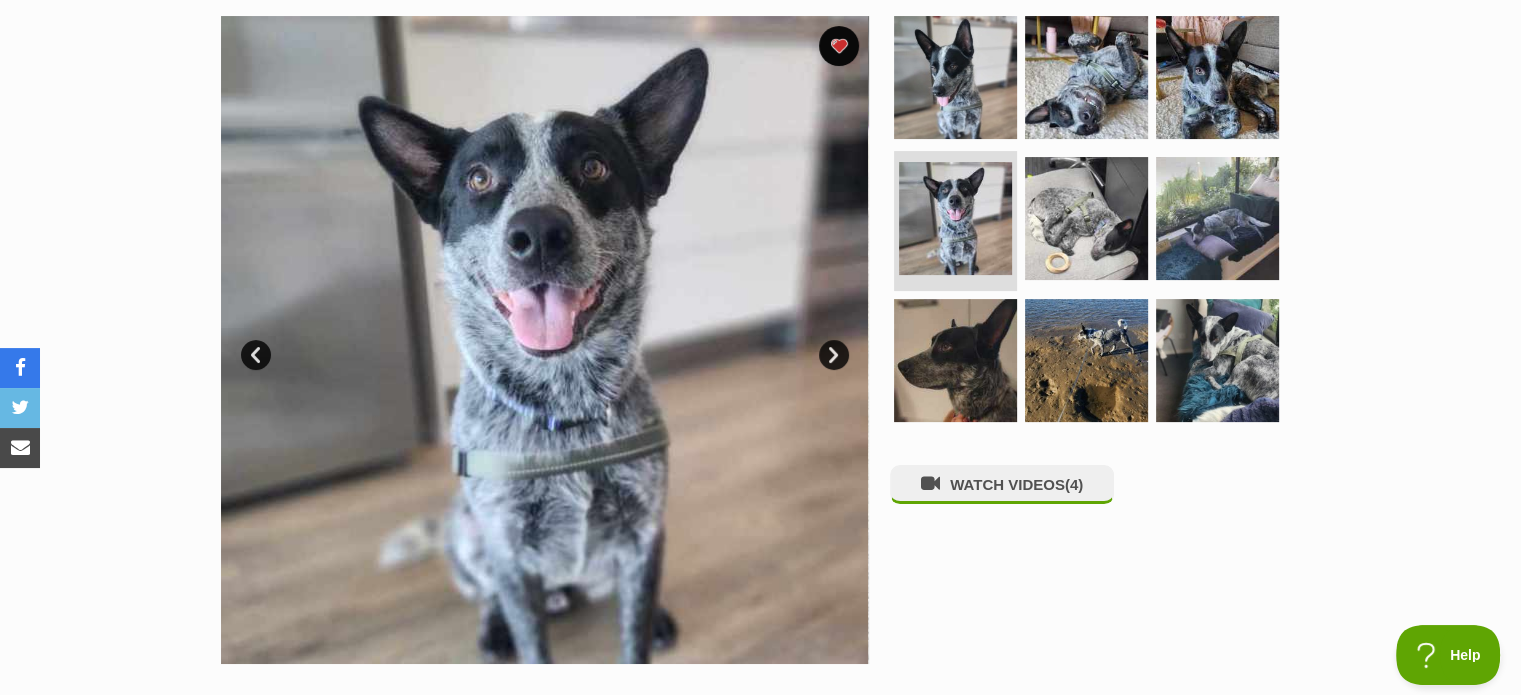 drag, startPoint x: 1206, startPoint y: 214, endPoint x: 1345, endPoint y: 134, distance: 160.37769 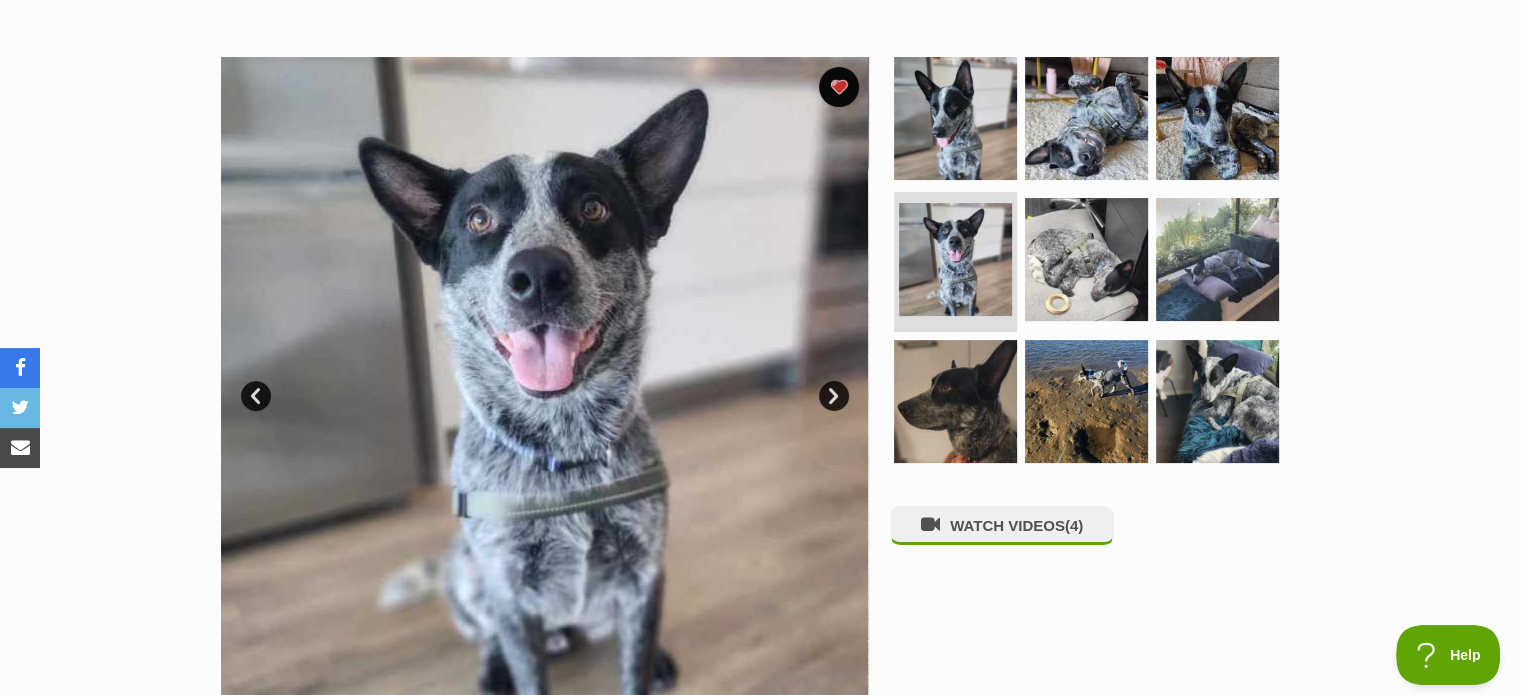 scroll, scrollTop: 300, scrollLeft: 0, axis: vertical 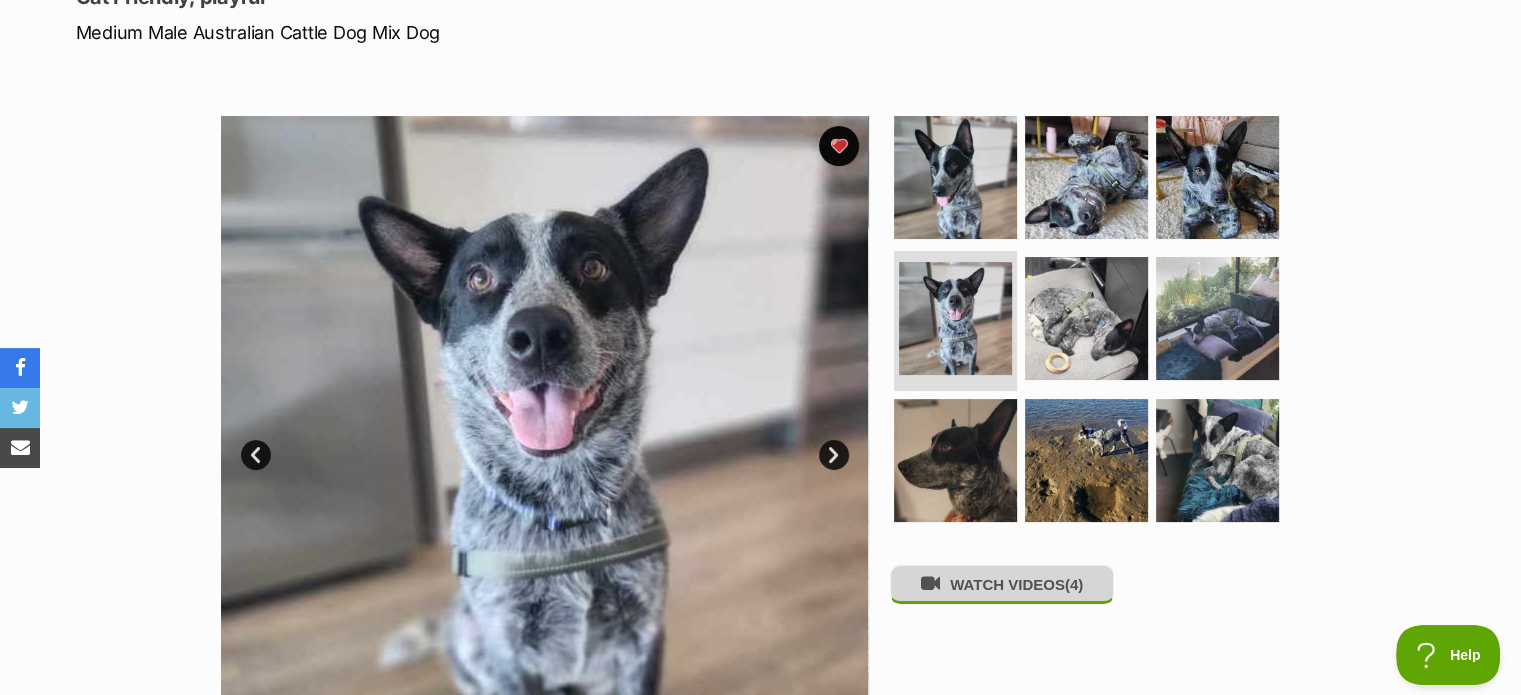 click on "(4)" at bounding box center [1074, 584] 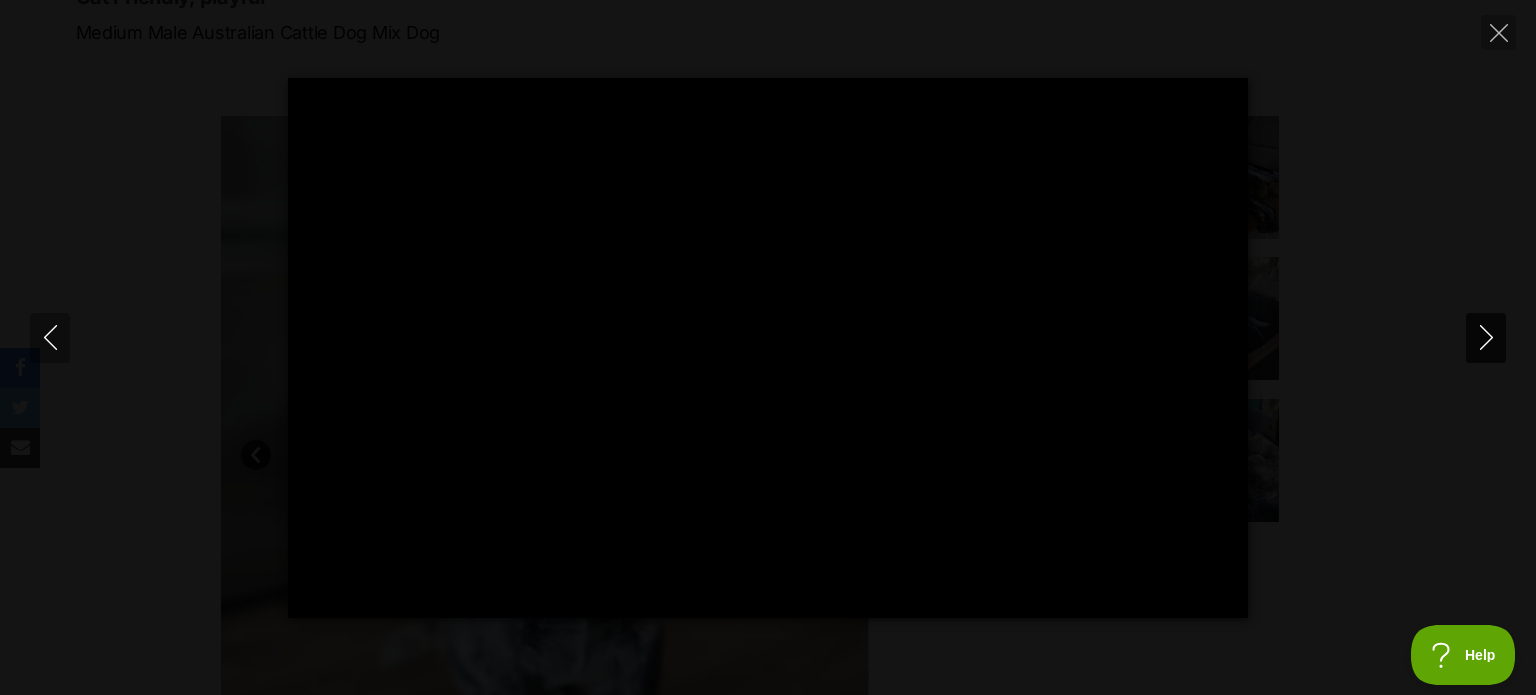 type on "100" 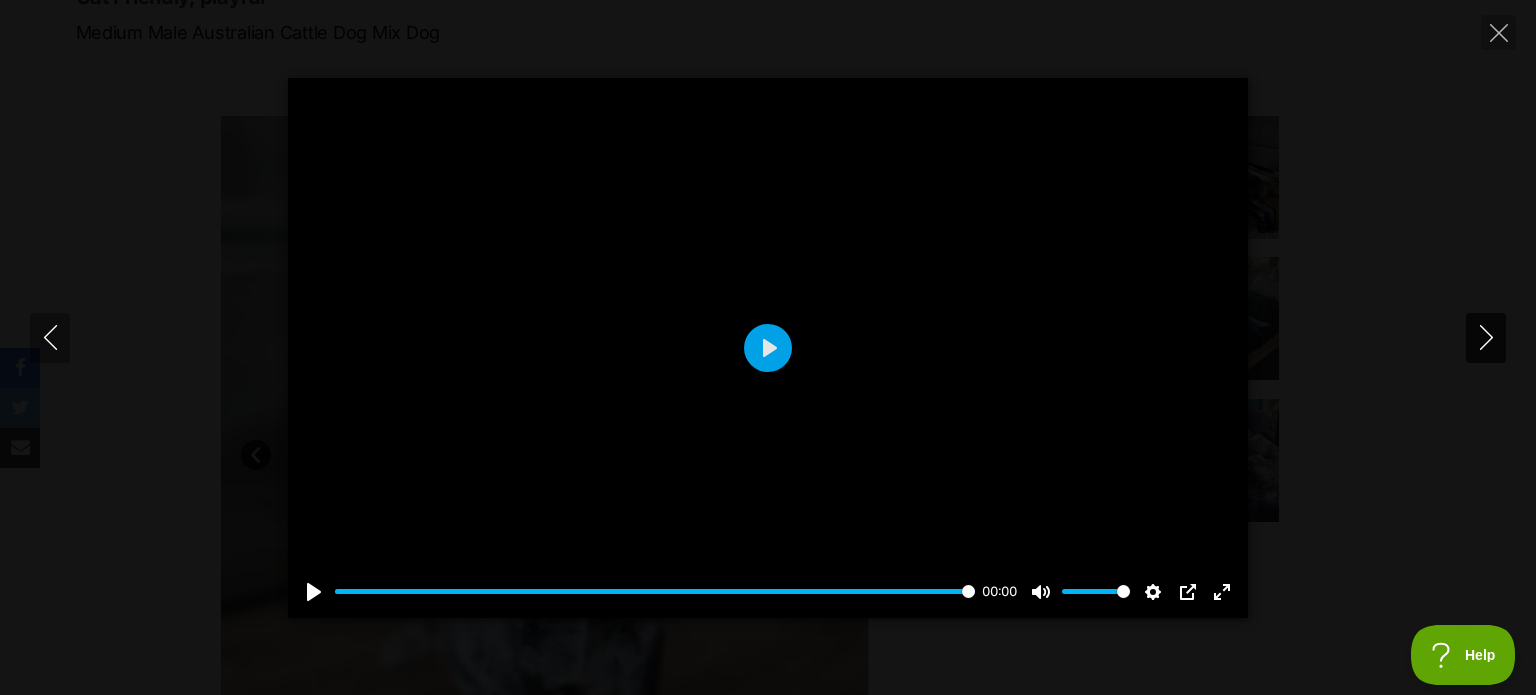 click at bounding box center [1486, 338] 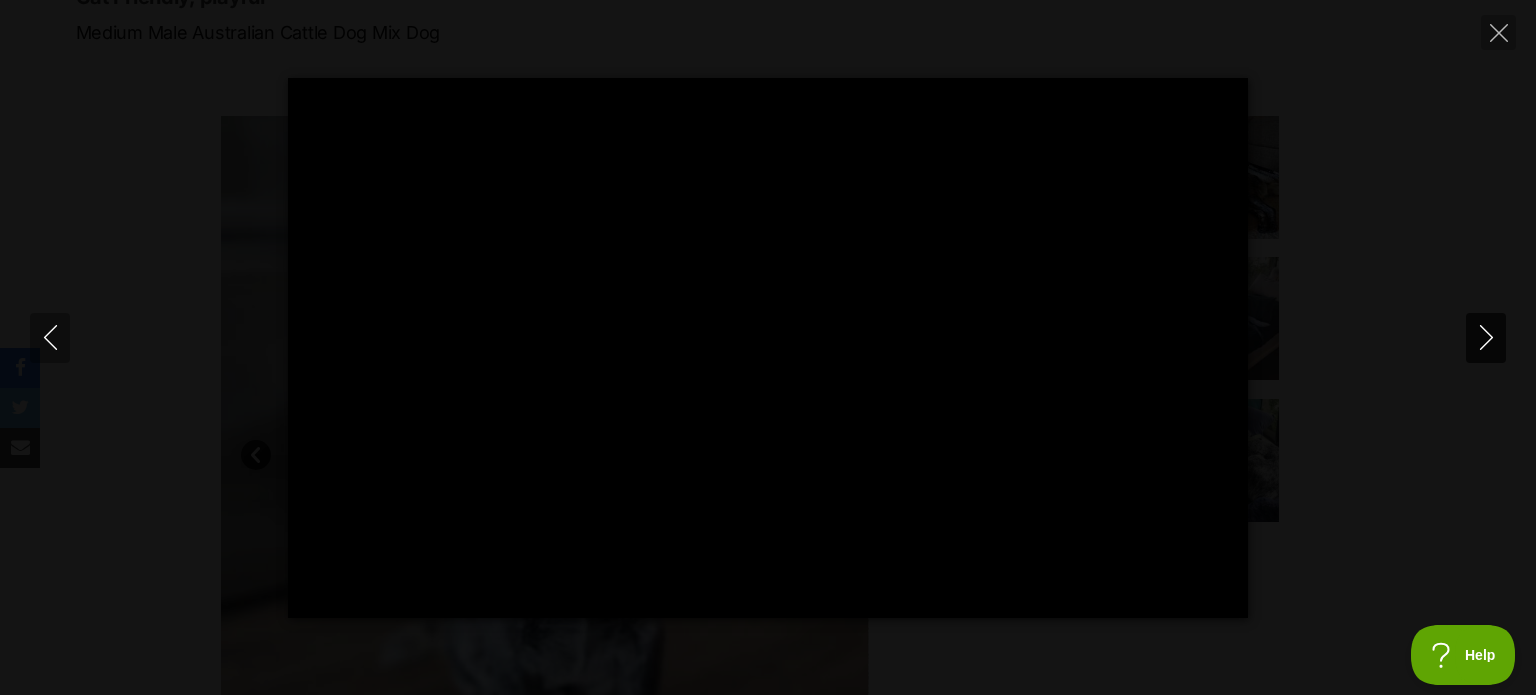 type on "100" 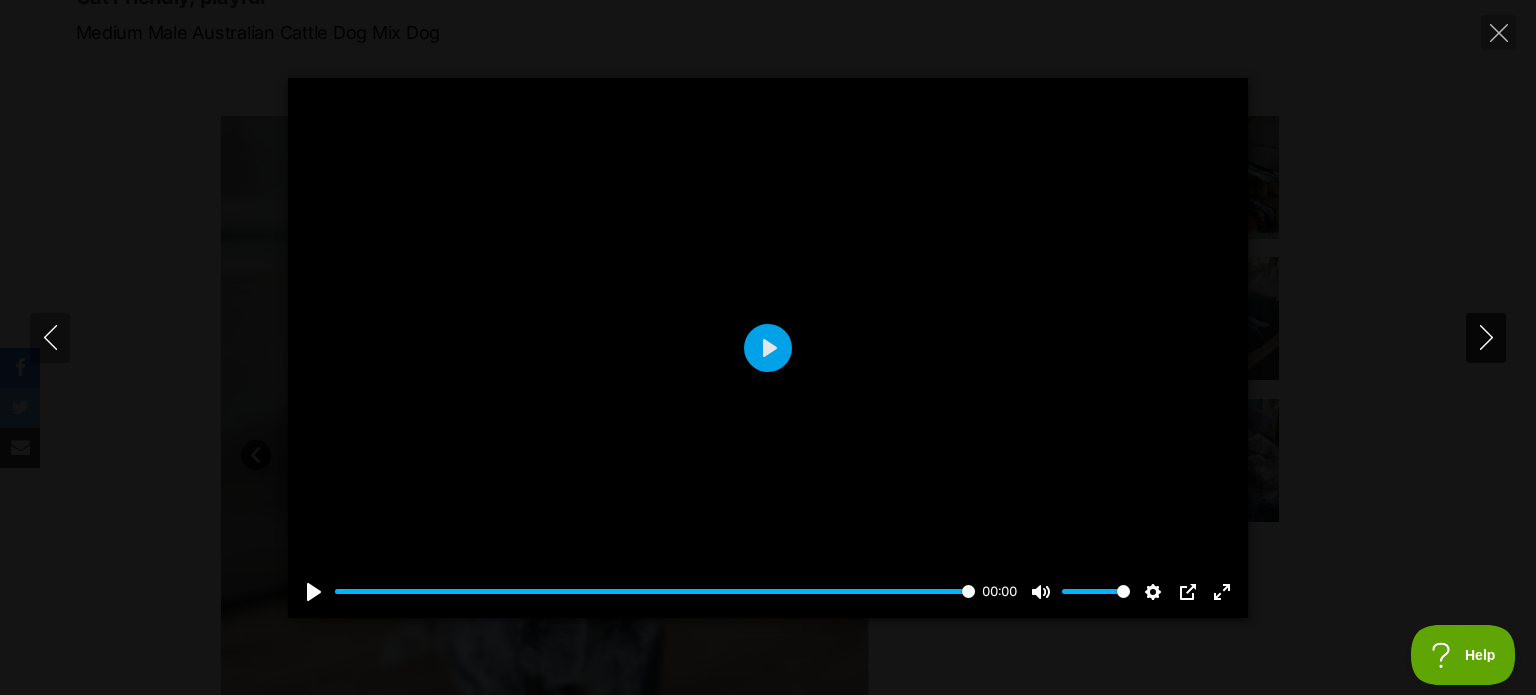 click 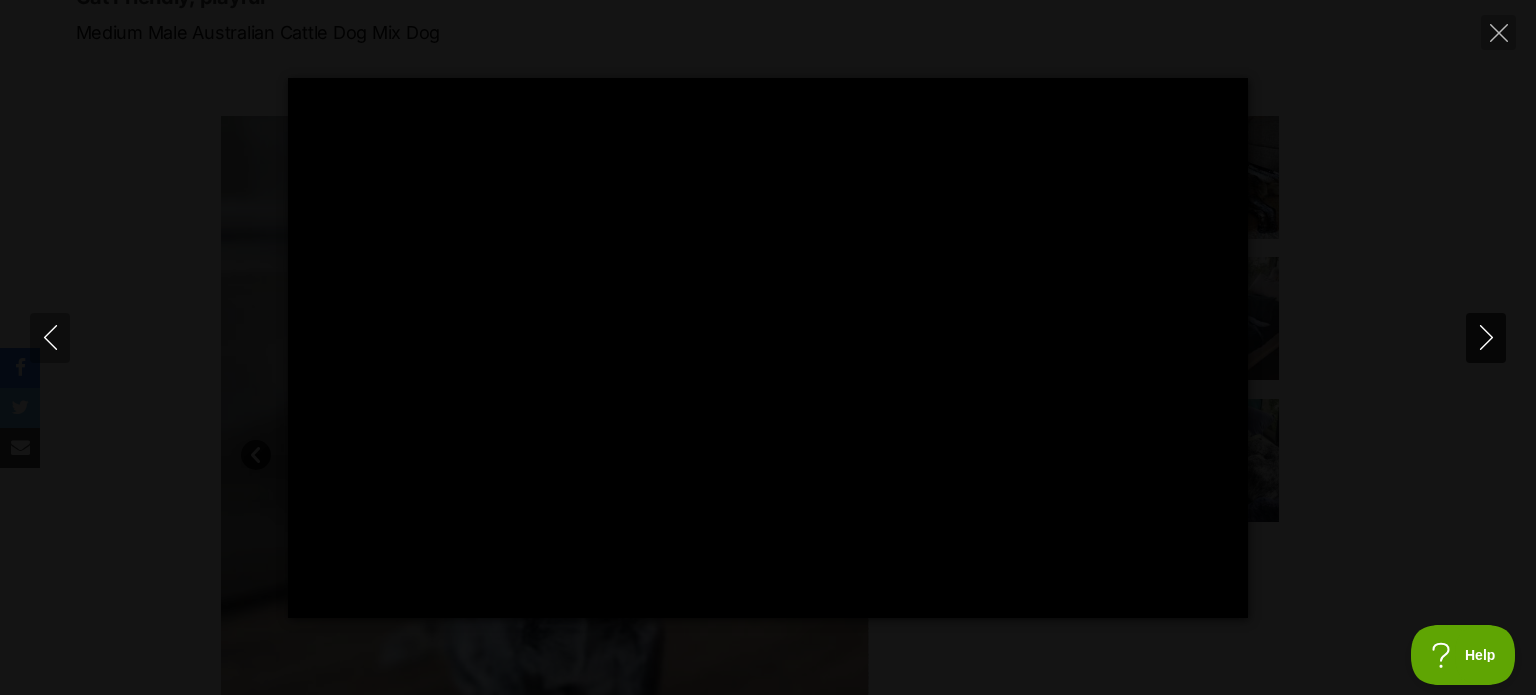 click 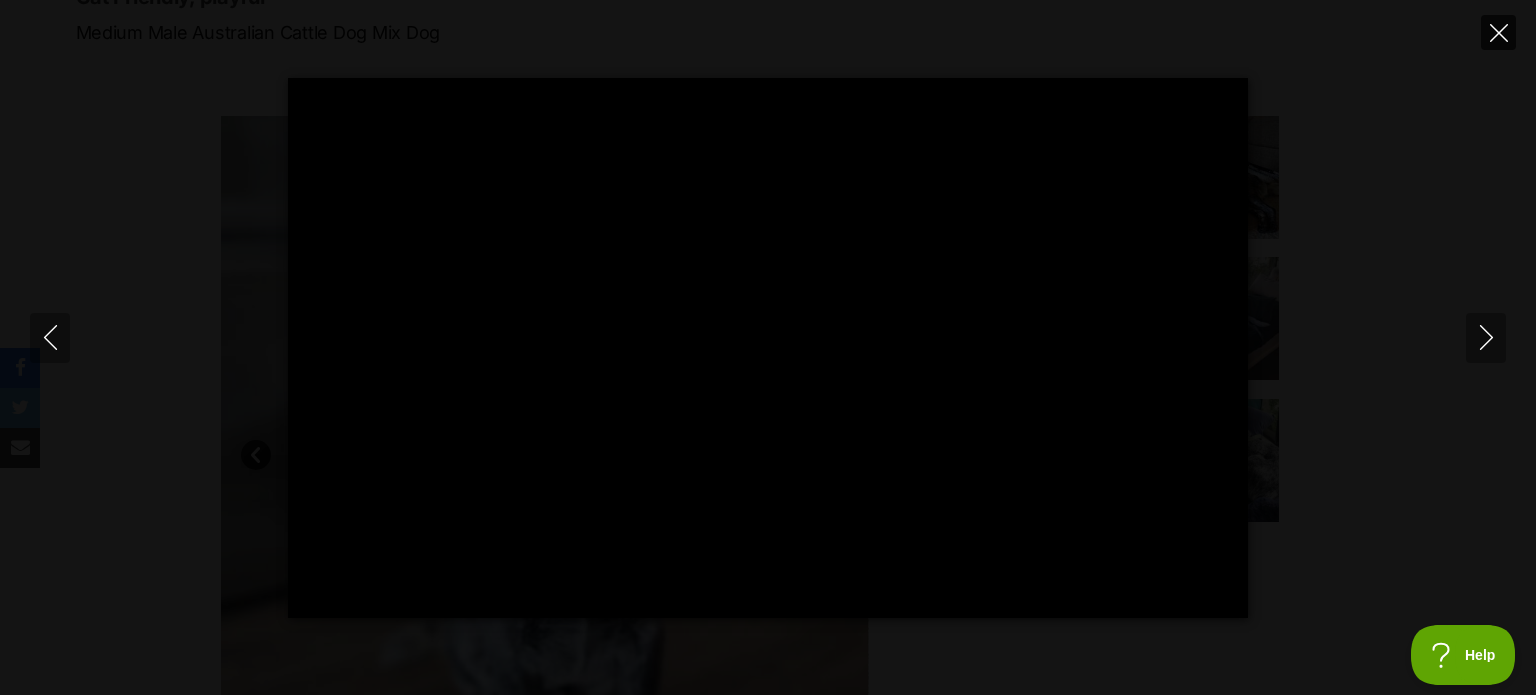 click at bounding box center (1498, 32) 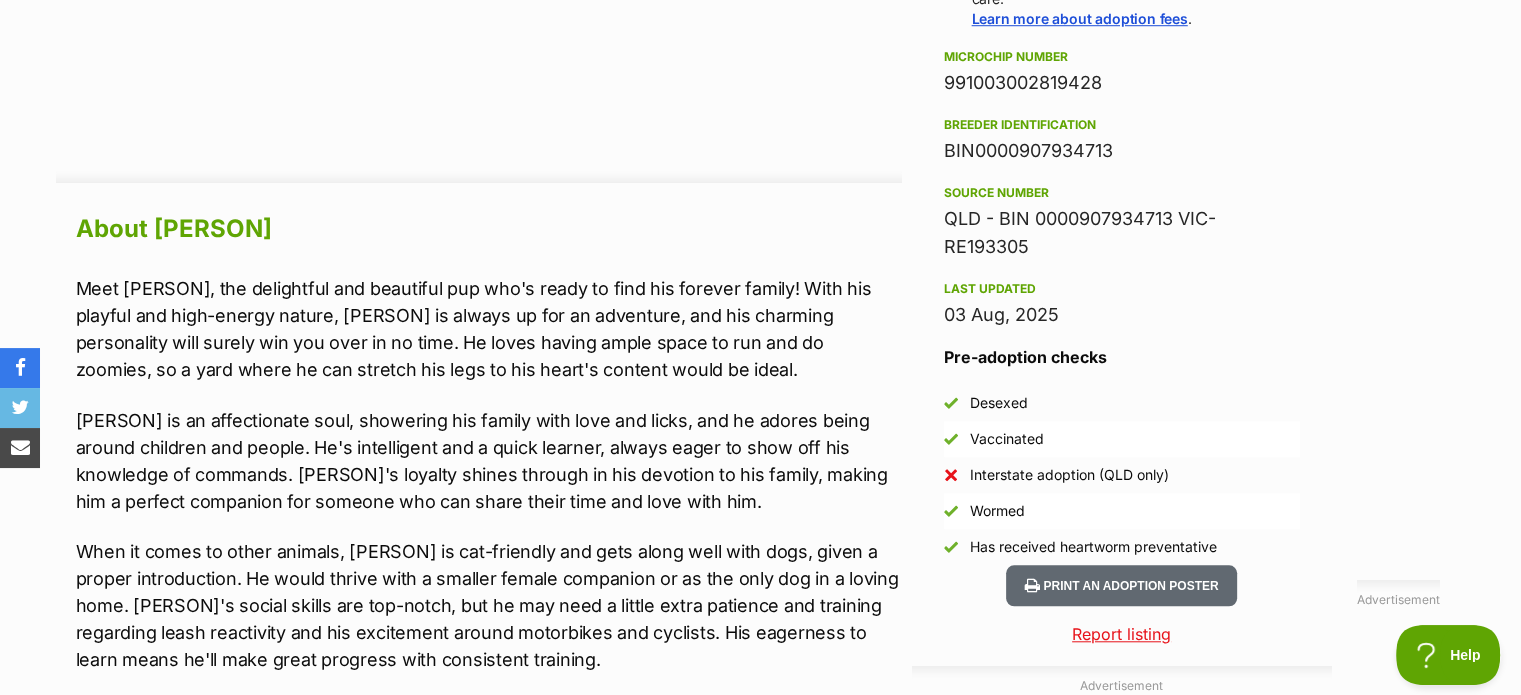 scroll, scrollTop: 1700, scrollLeft: 0, axis: vertical 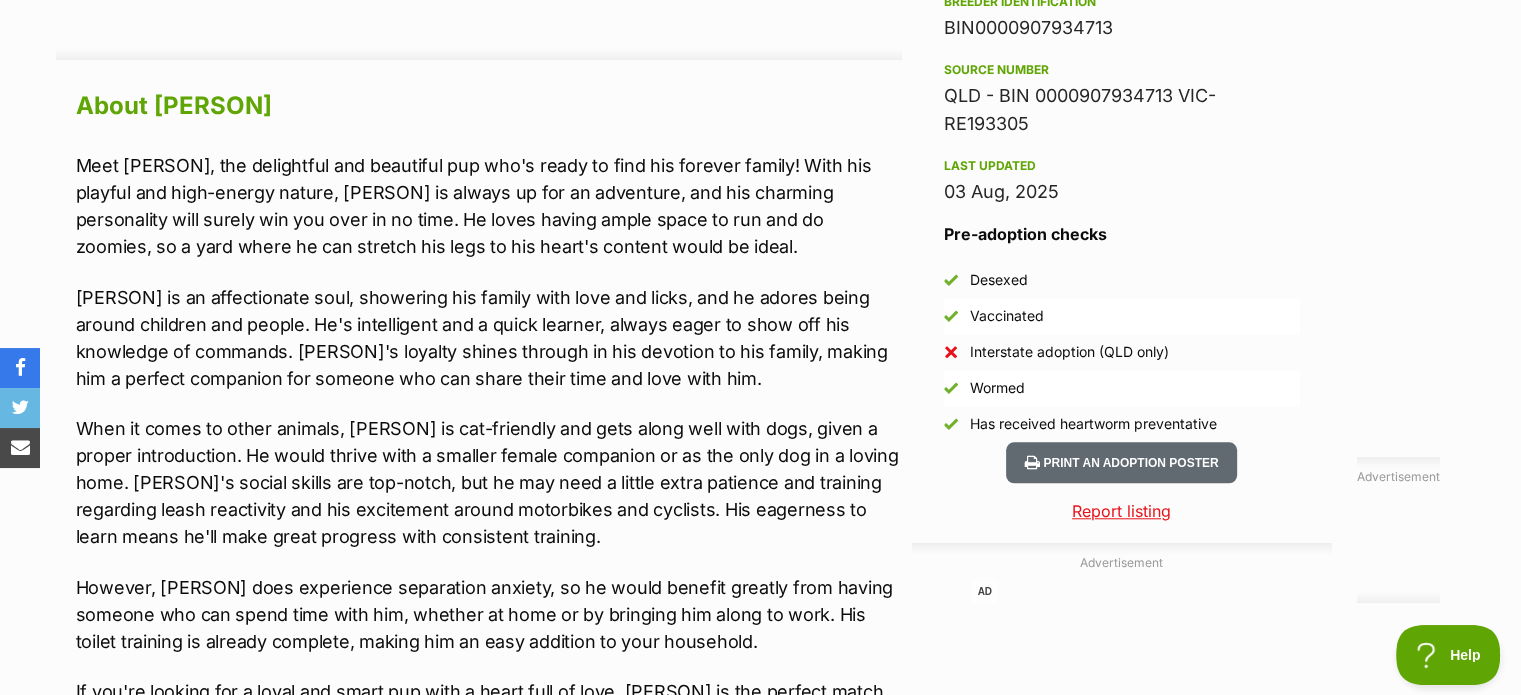 click on "Tommy is an affectionate soul, showering his family with love and licks, and he adores being around children and people. He's intelligent and a quick learner, always eager to show off his knowledge of commands. Tommy's loyalty shines through in his devotion to his family, making him a perfect companion for someone who can share their time and love with him." at bounding box center [489, 338] 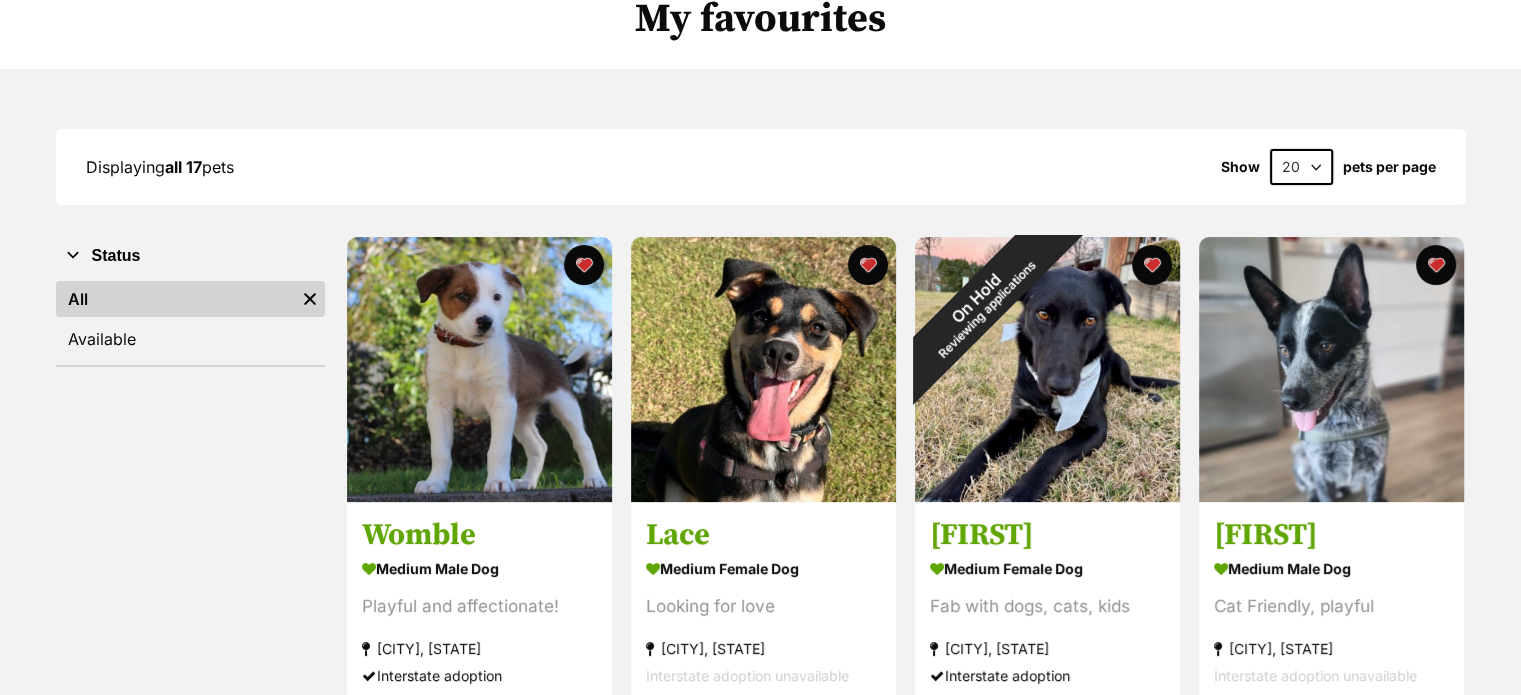 scroll, scrollTop: 172, scrollLeft: 0, axis: vertical 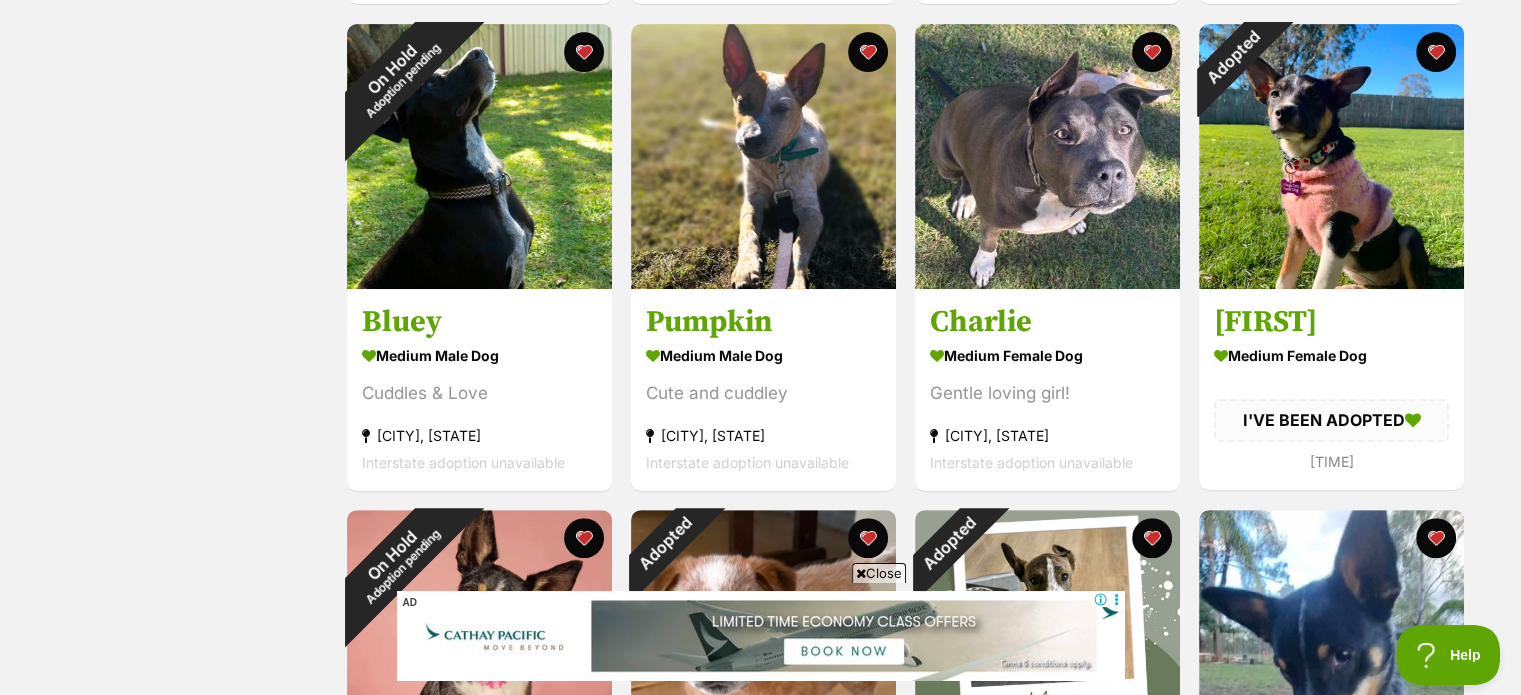 click on "Visit PetRescue TV (external site)
Boop this!
Status
All
Remove filter
Available
Womble
medium male Dog
Playful and affectionate!
[CITY], [STATE]
Interstate adoption
Advertisement
Lace
medium female Dog
Looking for love
[CITY], [STATE]
Interstate adoption unavailable
On Hold Reviewing applications
Freda
medium female Dog
Fab with dogs, cats, kids
[CITY], [STATE]
Interstate adoption
Tommy
medium male Dog
Cat Friendly, playful
[CITY], [STATE]
Interstate adoption unavailable
On Hold Adoption pending
Bluey
medium male Dog
Cuddles & Love
[CITY], [STATE]" at bounding box center [760, 690] 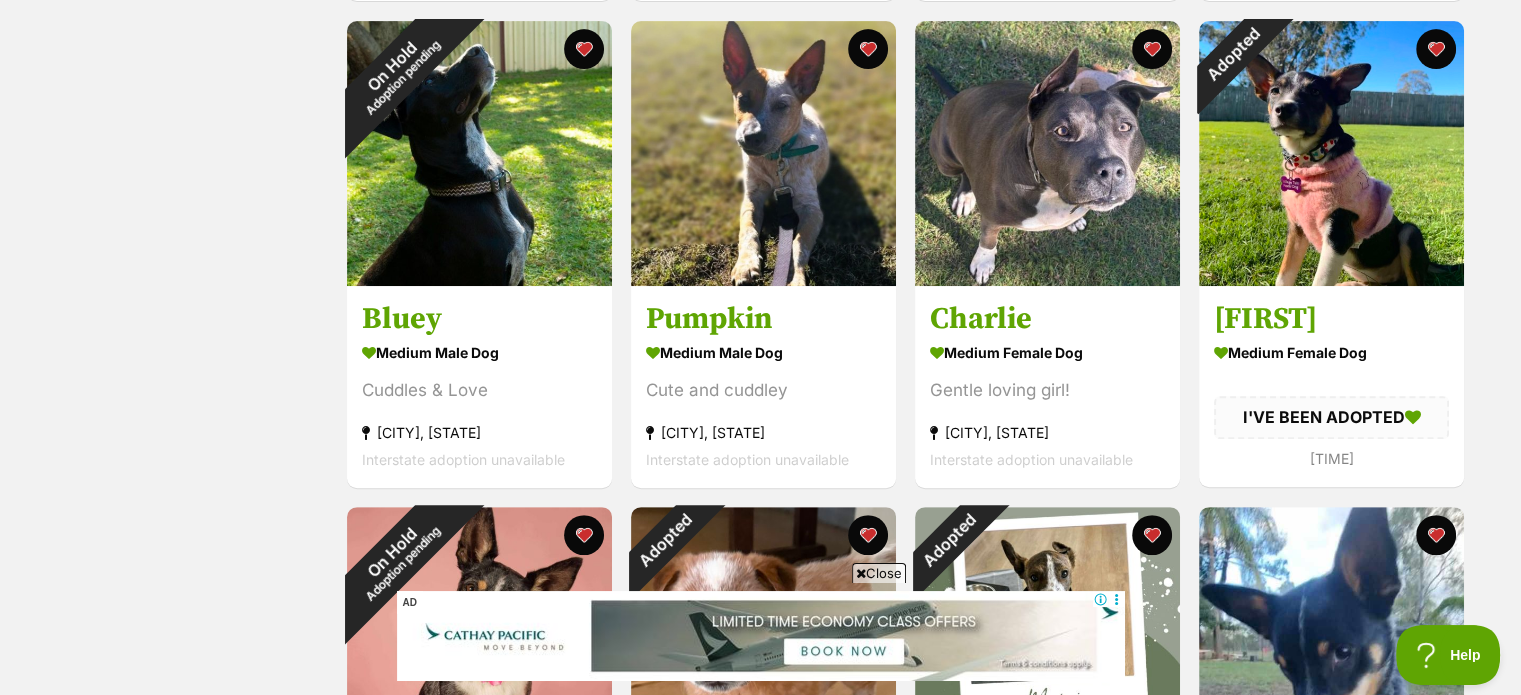 scroll, scrollTop: 872, scrollLeft: 0, axis: vertical 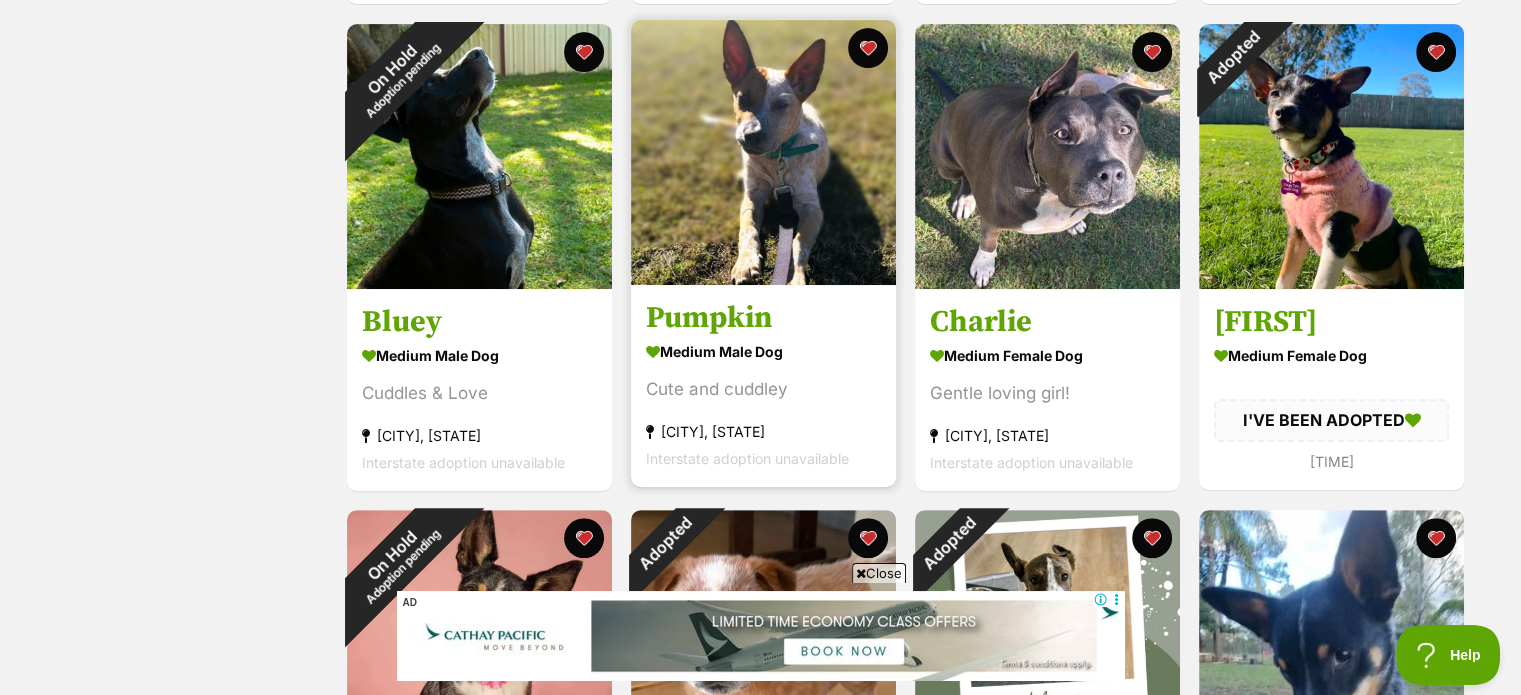 click at bounding box center (763, 152) 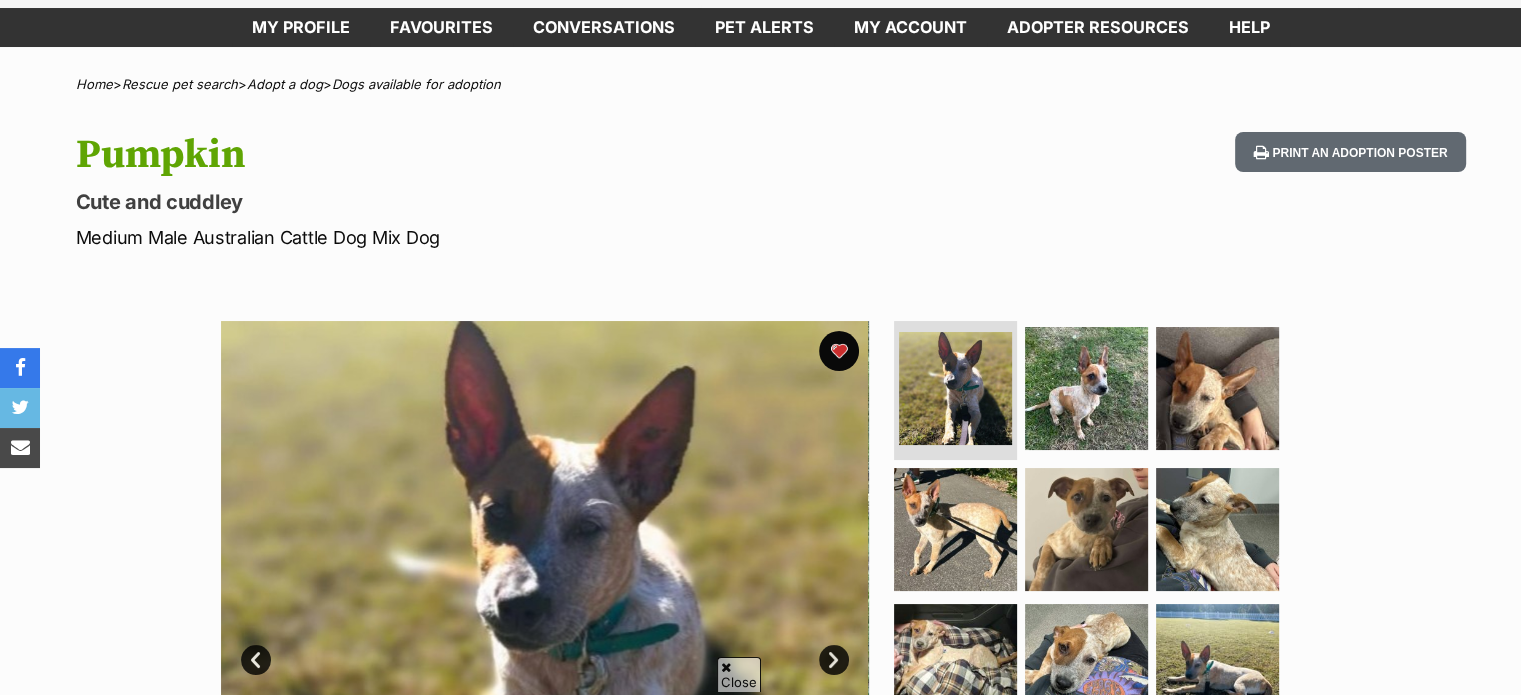 scroll, scrollTop: 200, scrollLeft: 0, axis: vertical 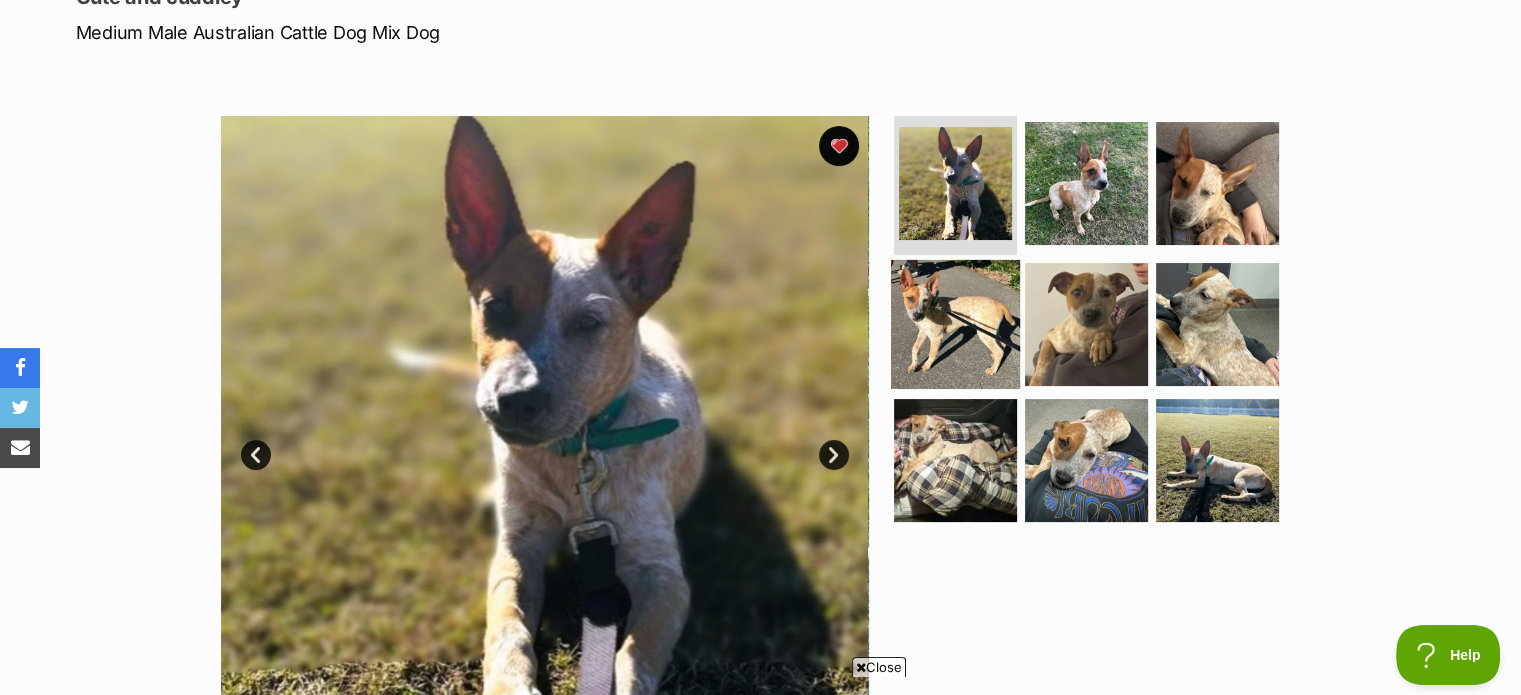 click at bounding box center (955, 324) 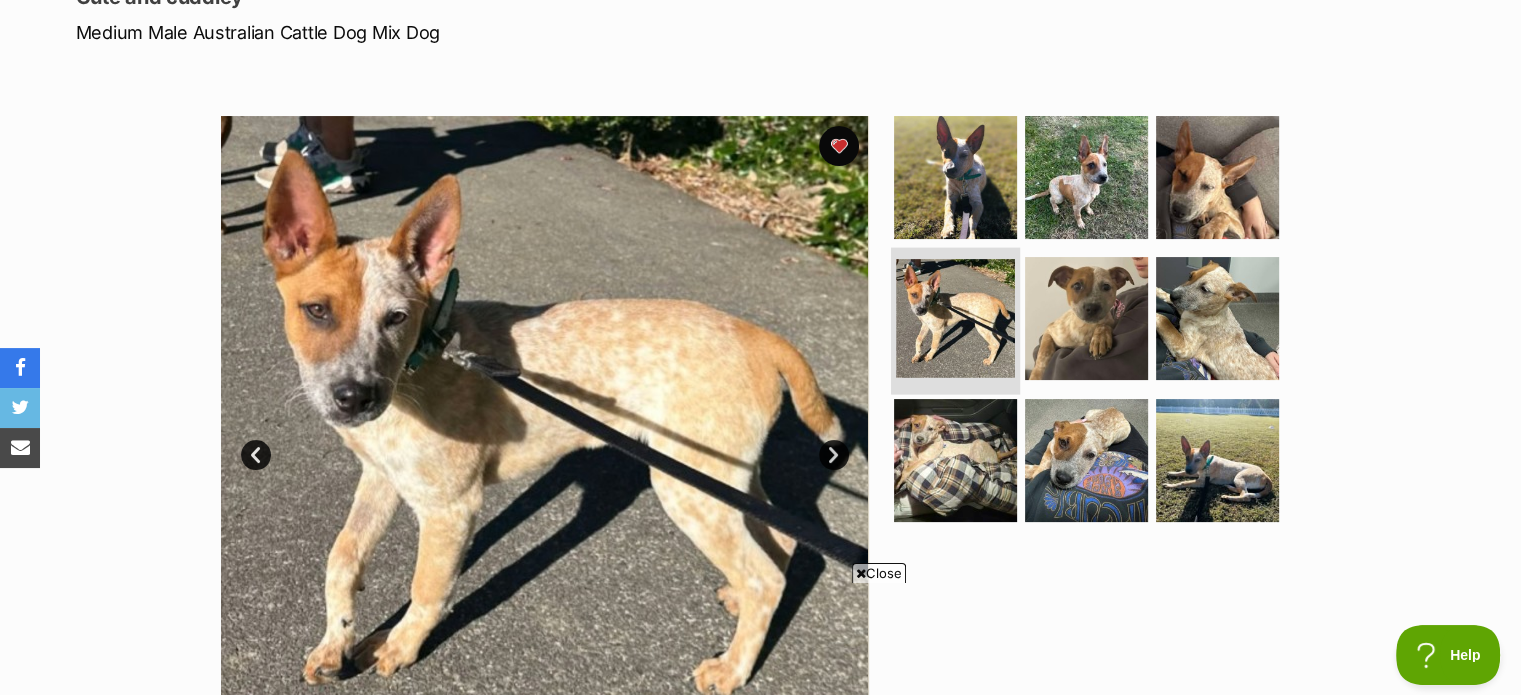 scroll, scrollTop: 0, scrollLeft: 0, axis: both 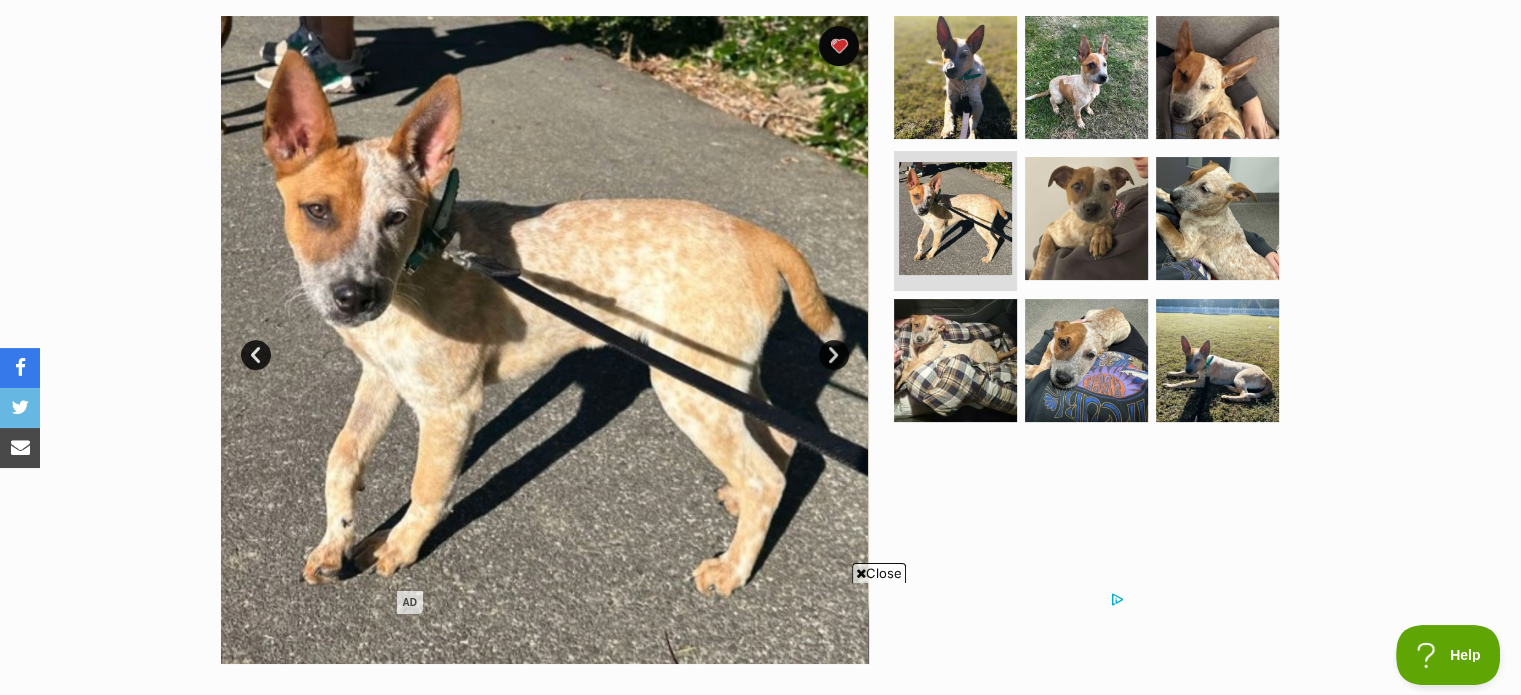 click on "Close" at bounding box center [879, 573] 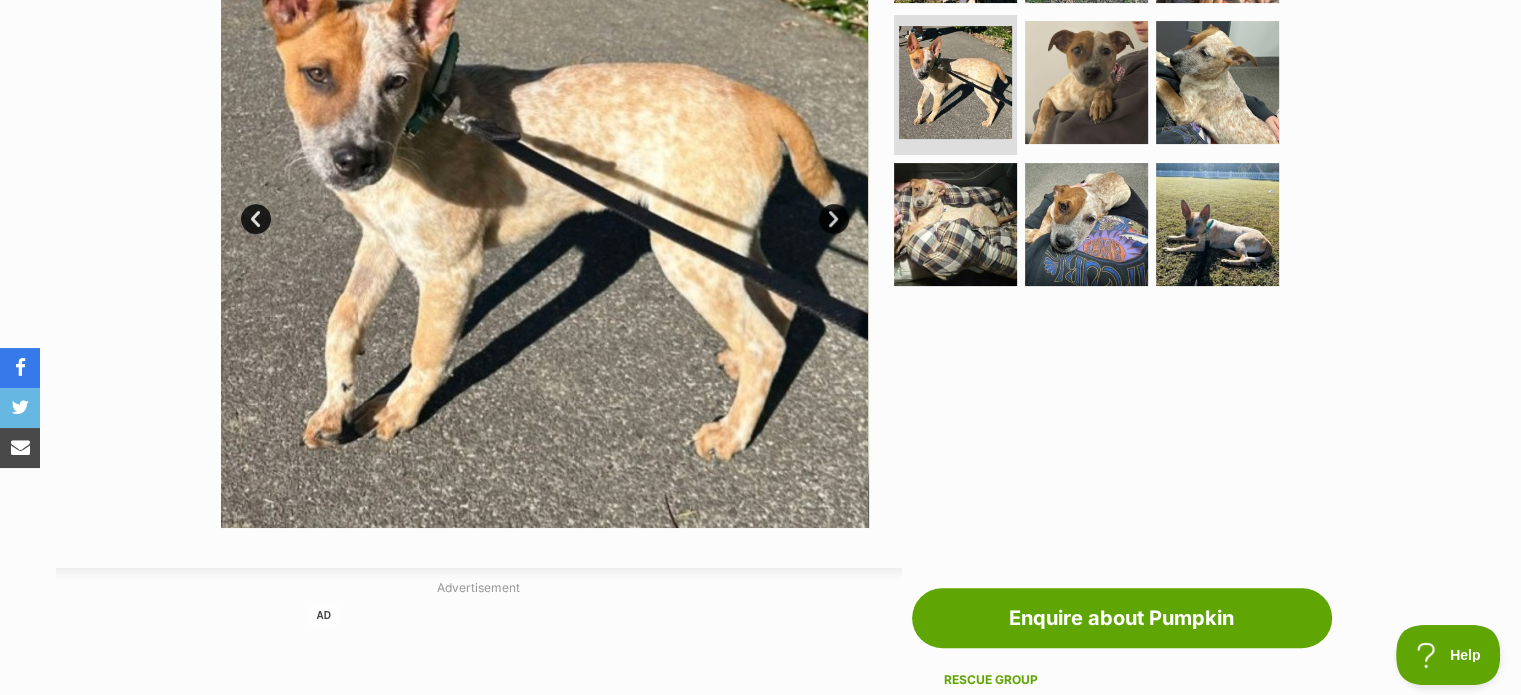 scroll, scrollTop: 400, scrollLeft: 0, axis: vertical 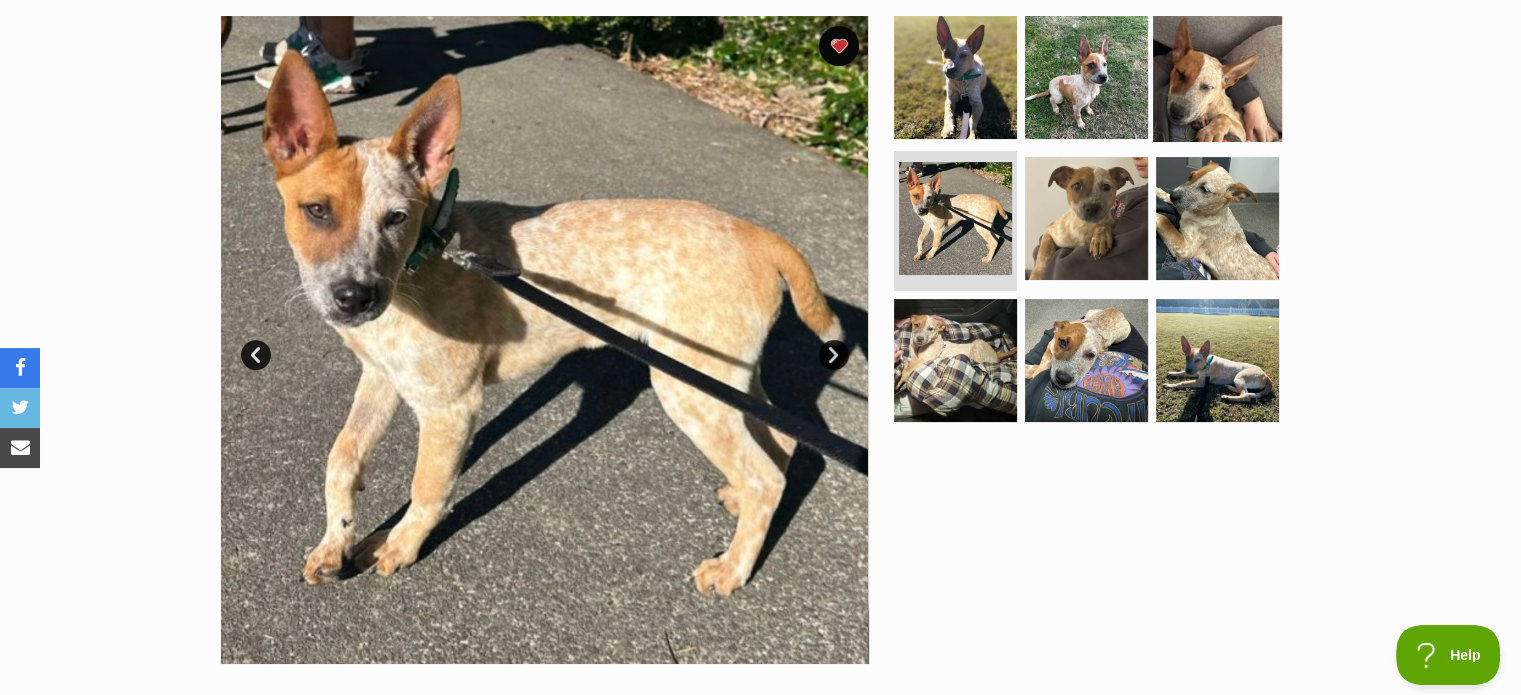 click at bounding box center [1217, 76] 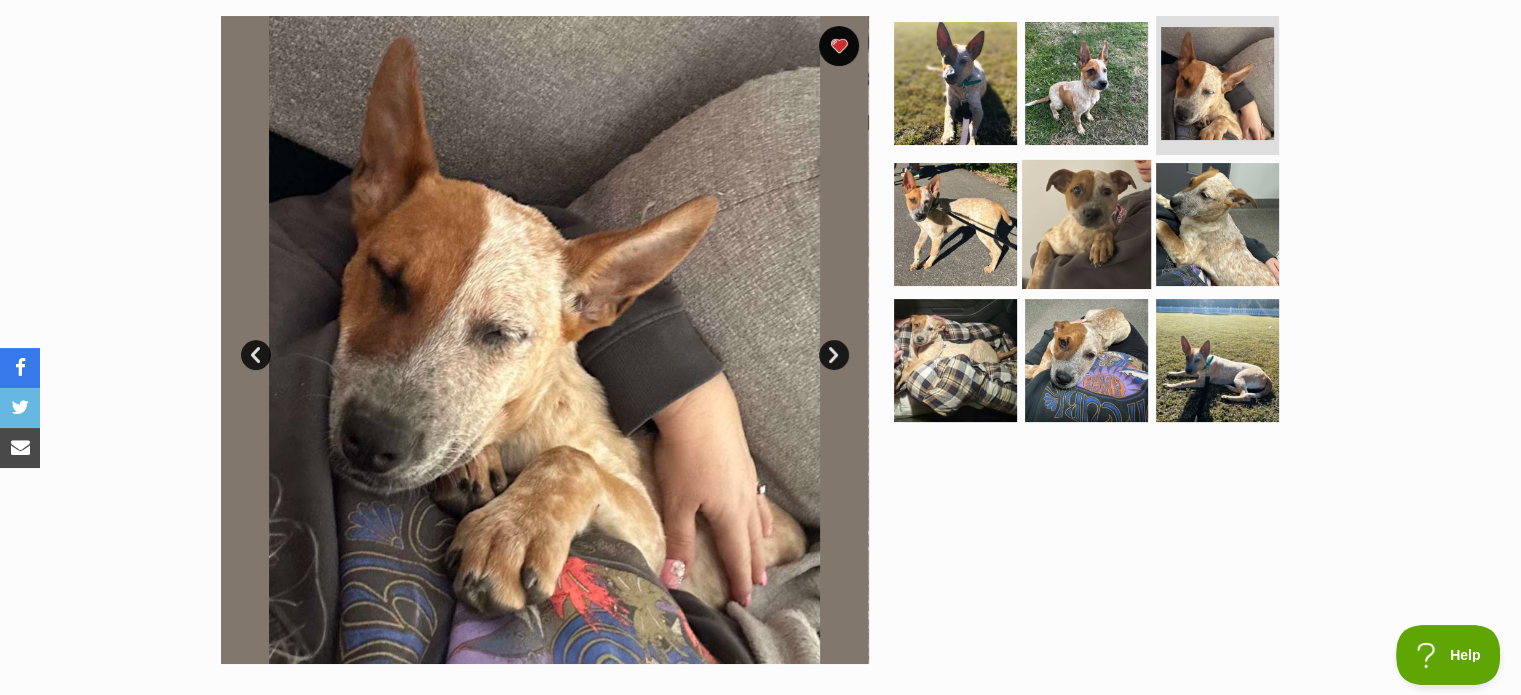 click at bounding box center (1086, 224) 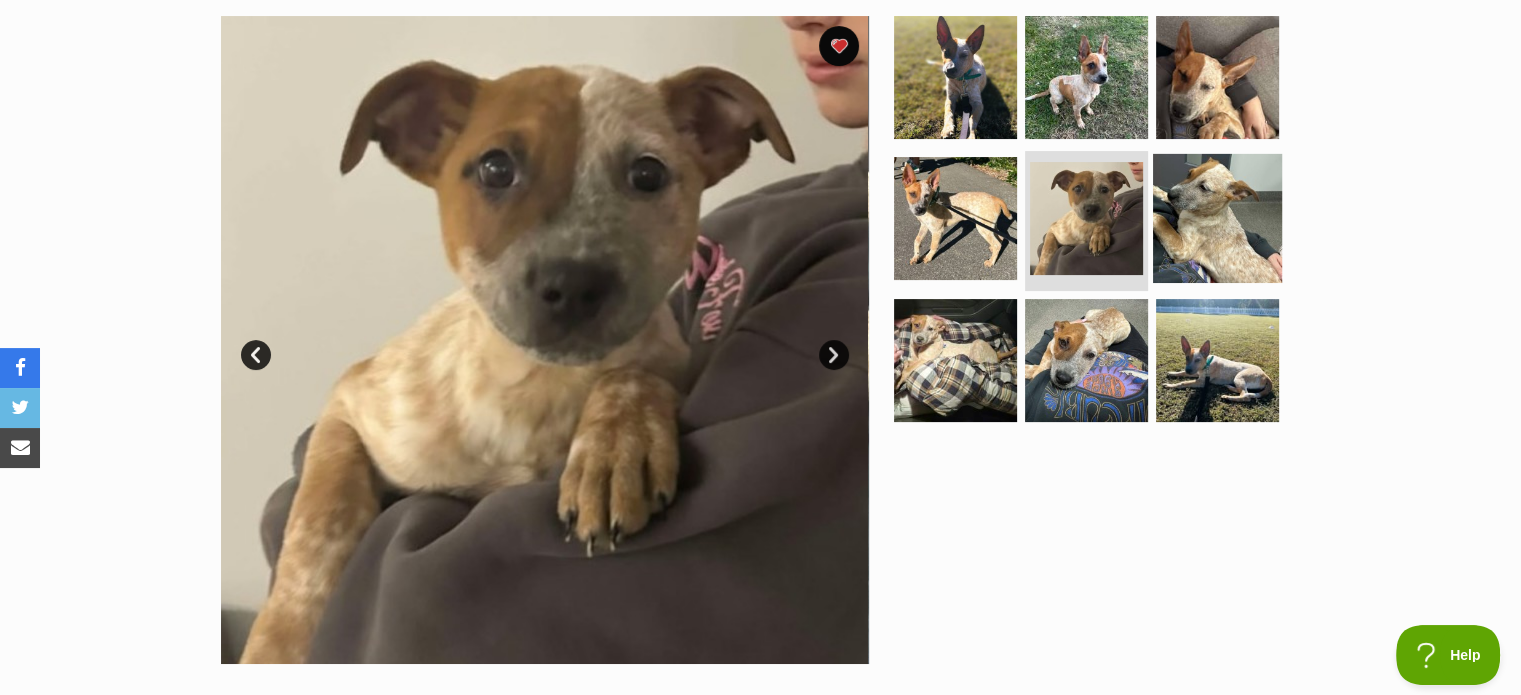 click at bounding box center [1217, 218] 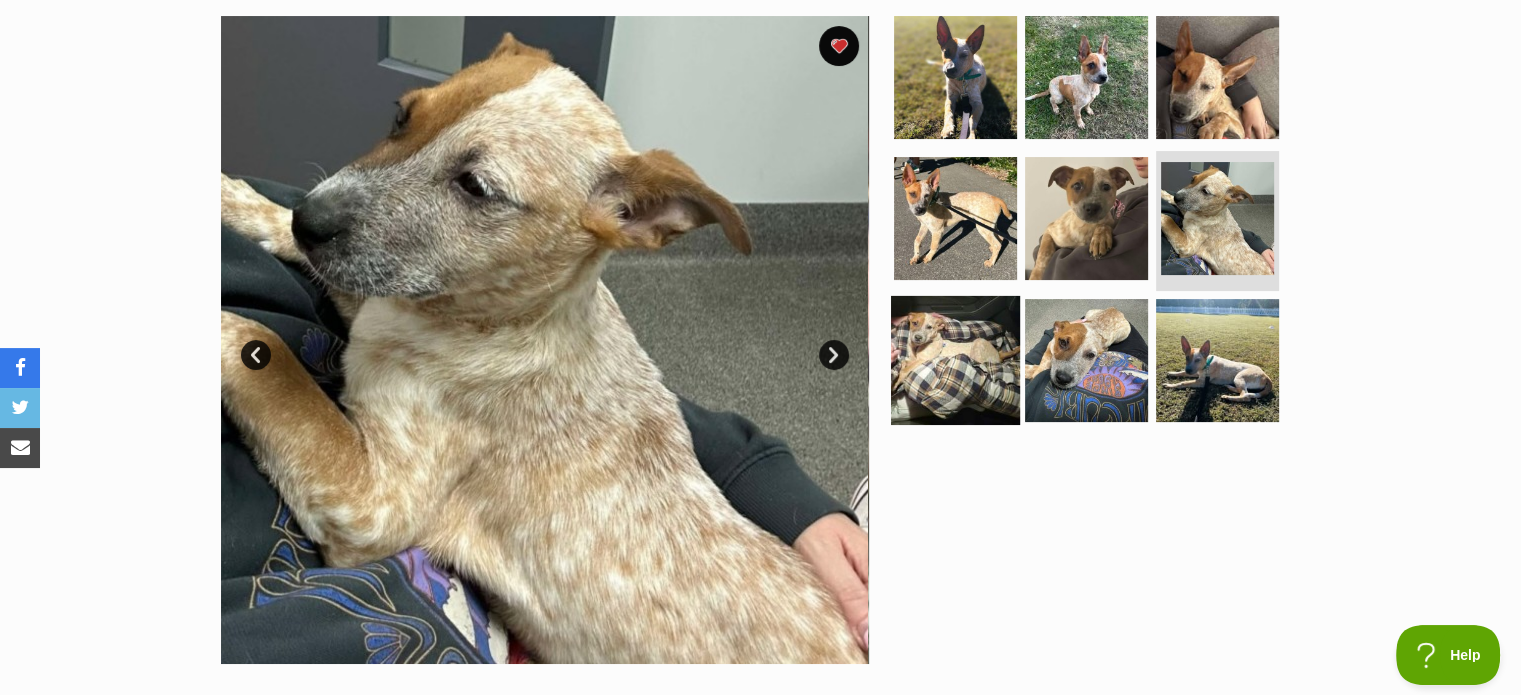 click at bounding box center [955, 360] 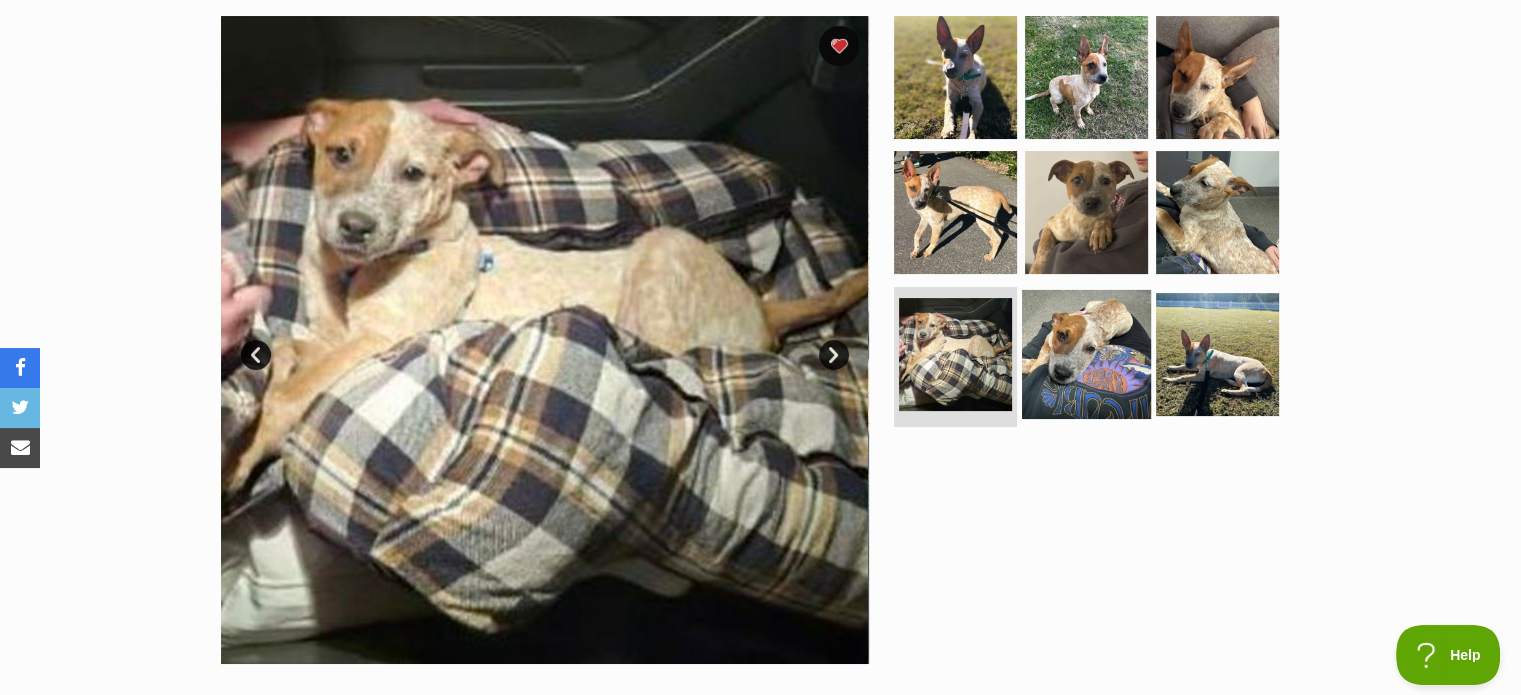 click at bounding box center [1086, 354] 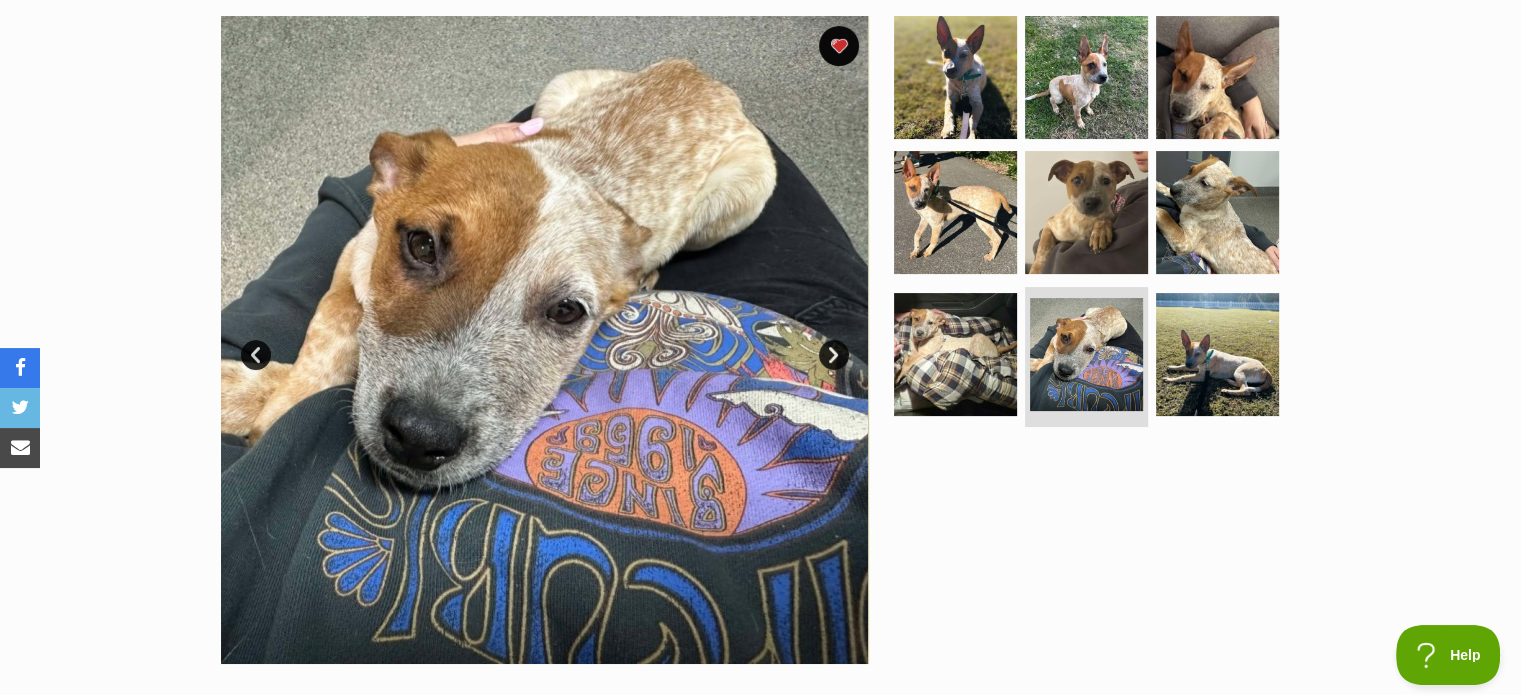 click at bounding box center (1095, 340) 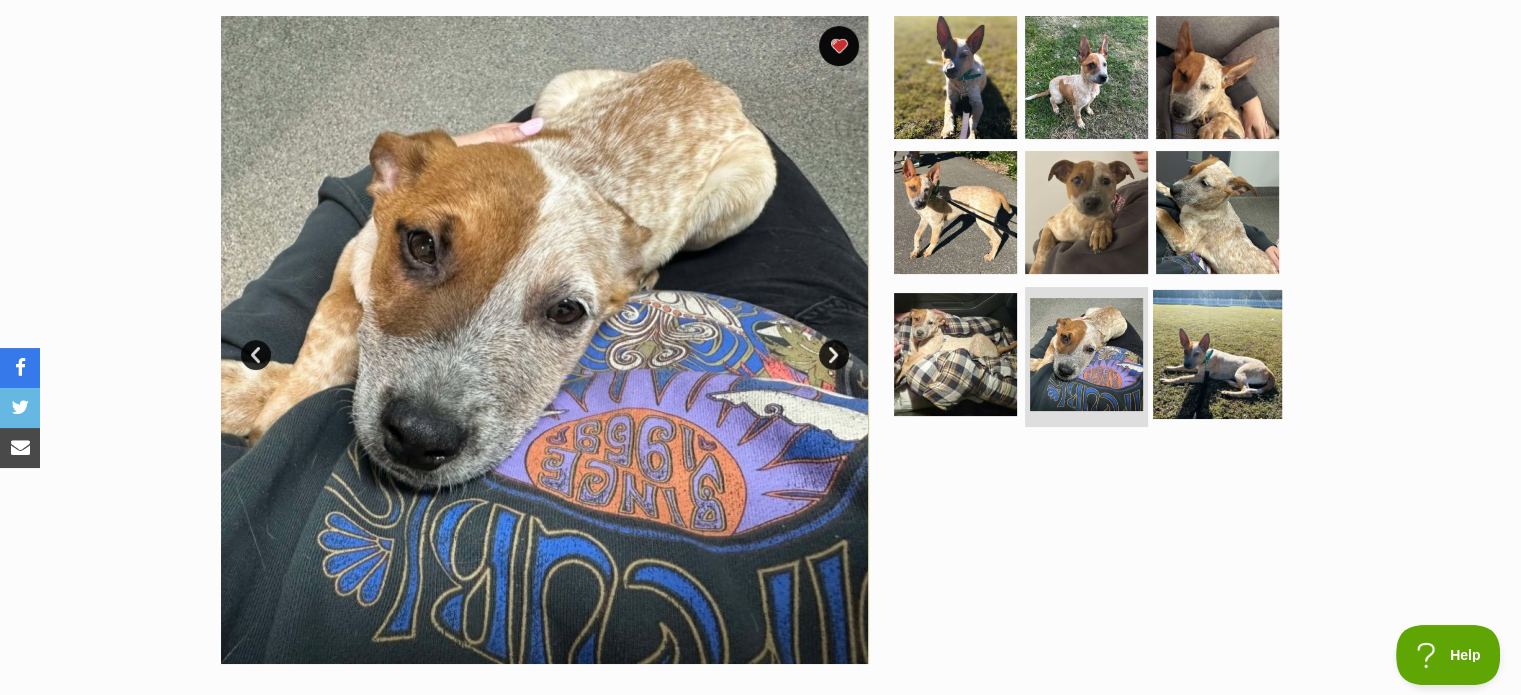click at bounding box center (1217, 354) 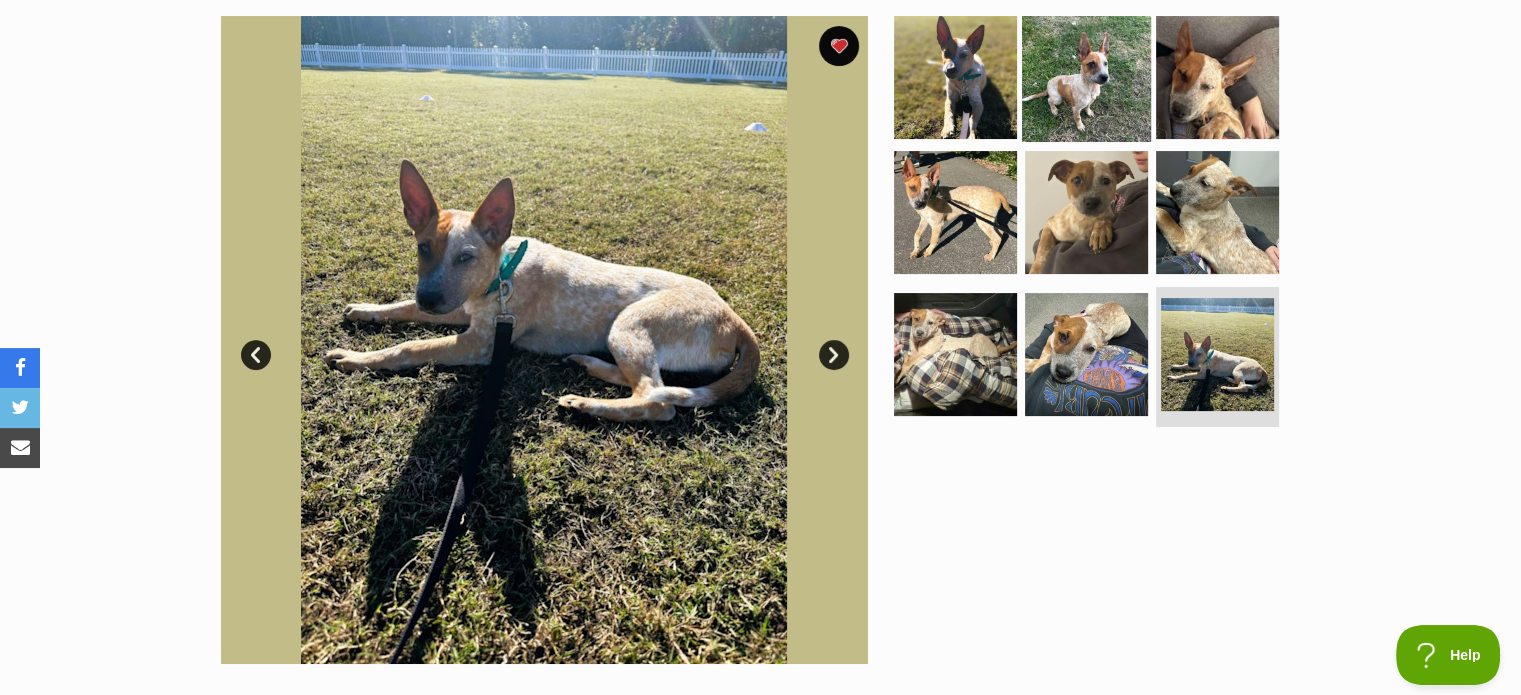 click at bounding box center [1086, 76] 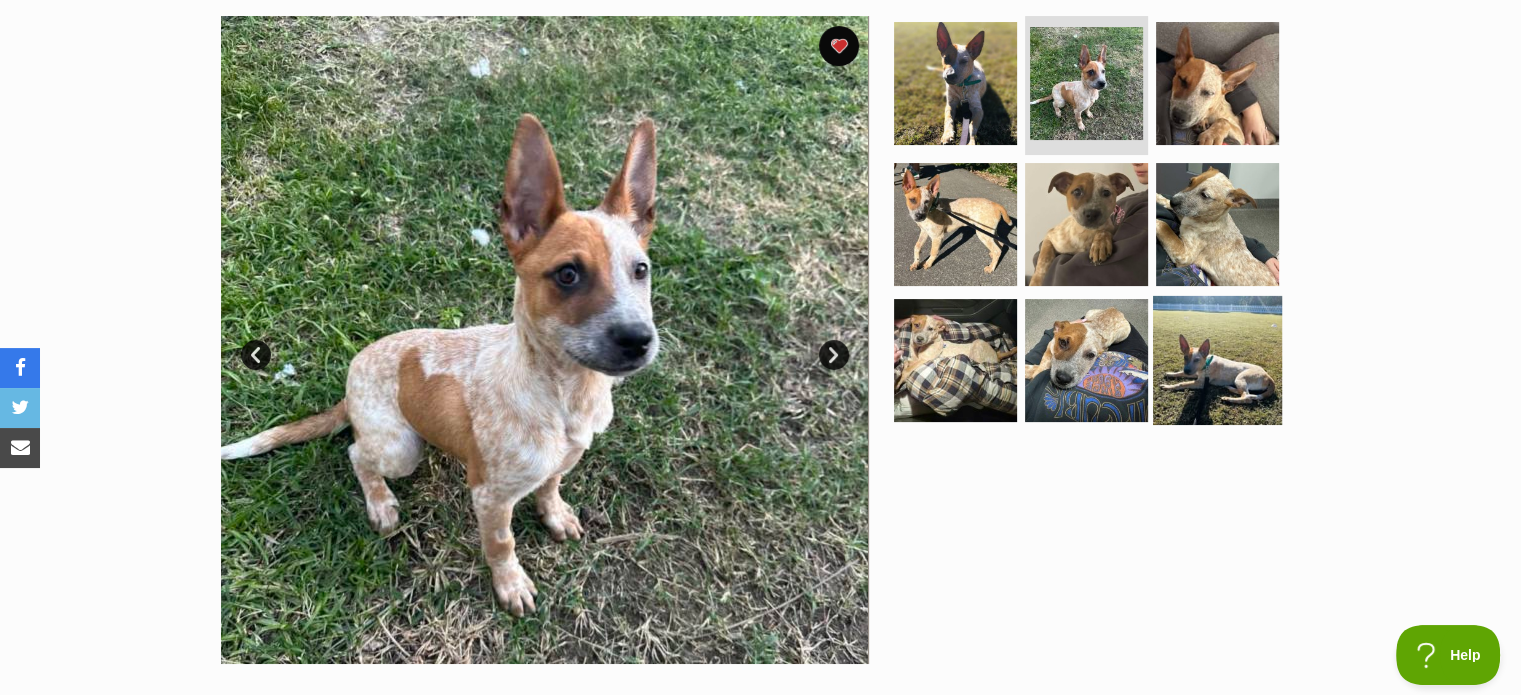 click at bounding box center [1217, 360] 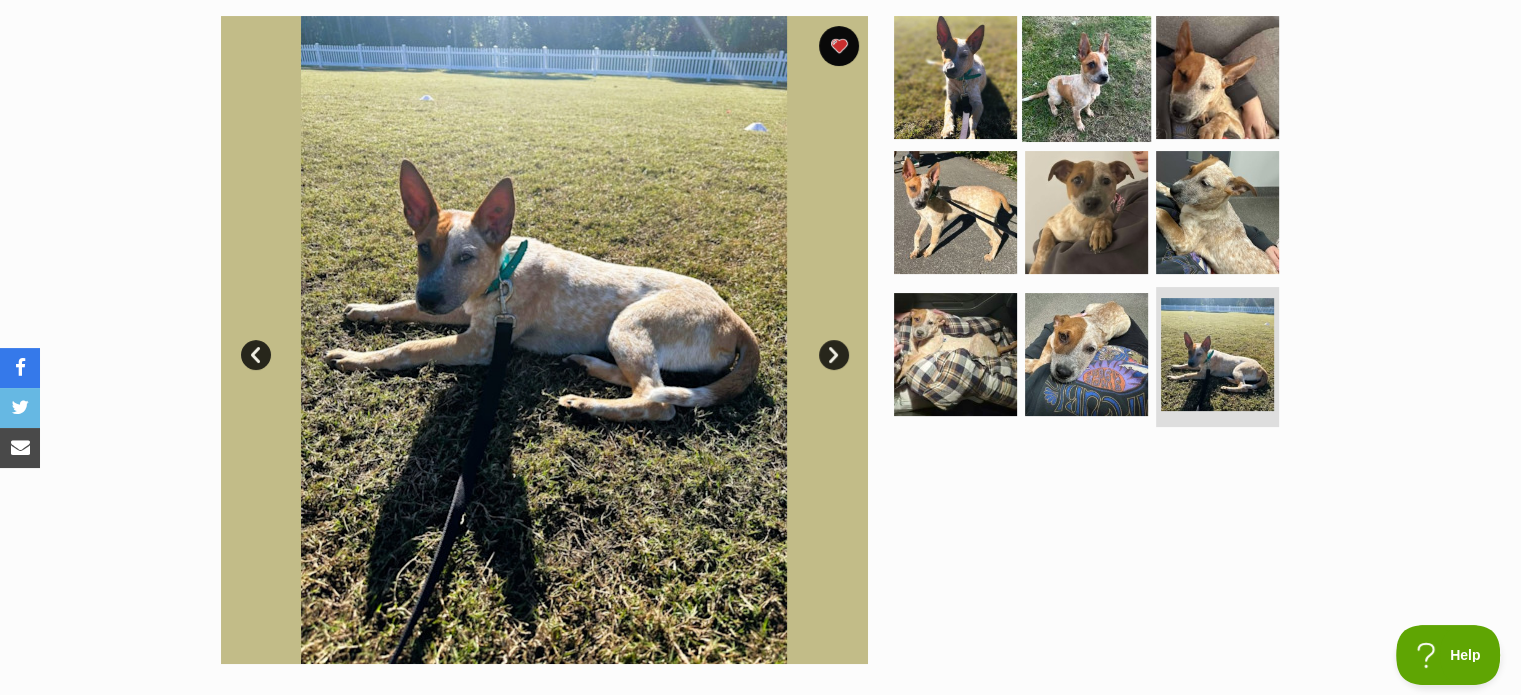 click at bounding box center [1086, 76] 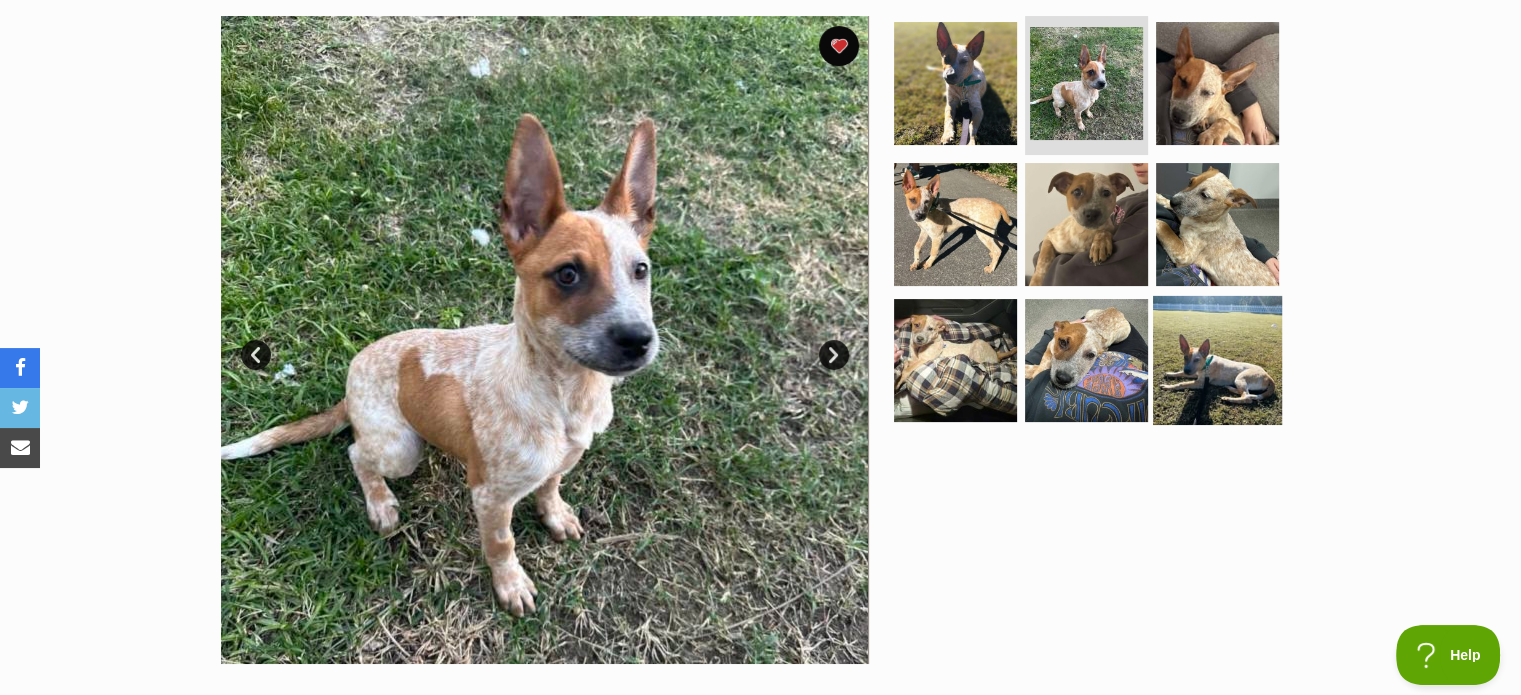 click at bounding box center (1217, 360) 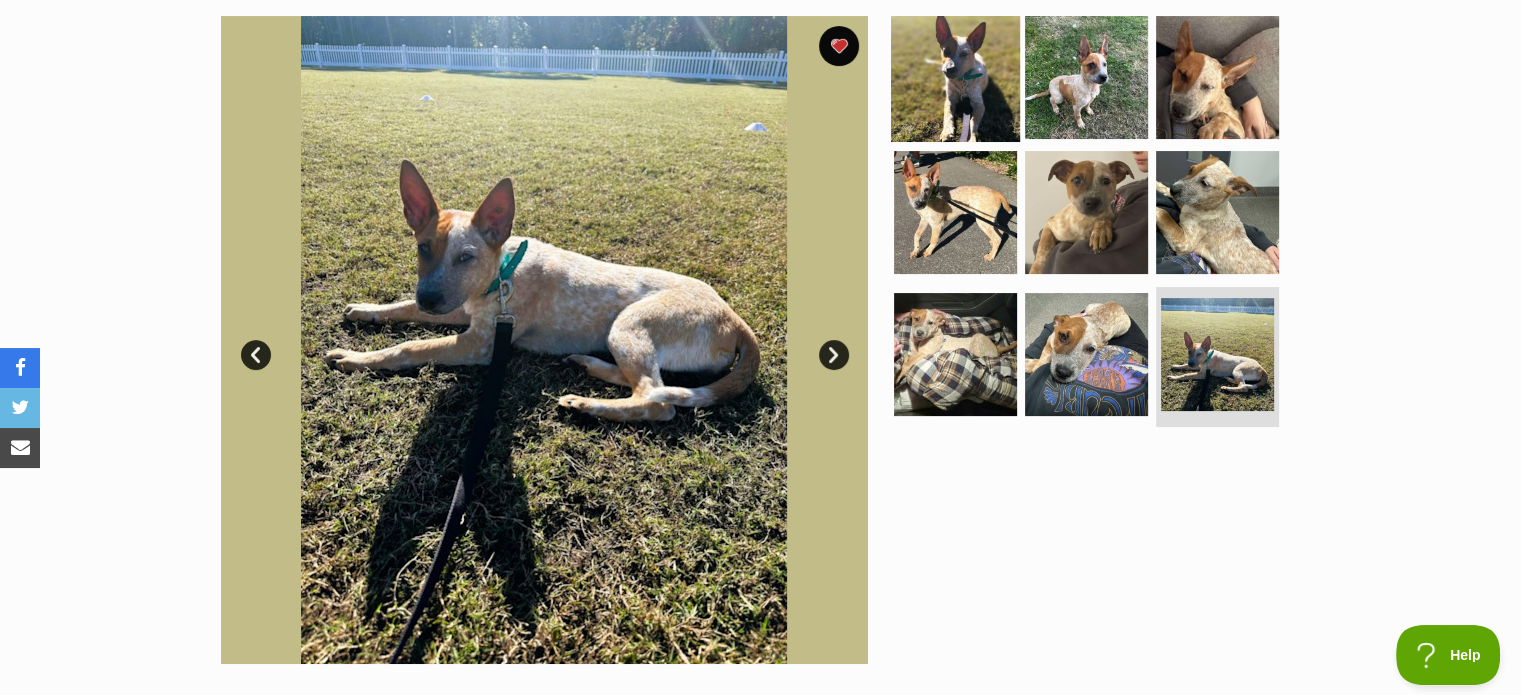 click at bounding box center [955, 76] 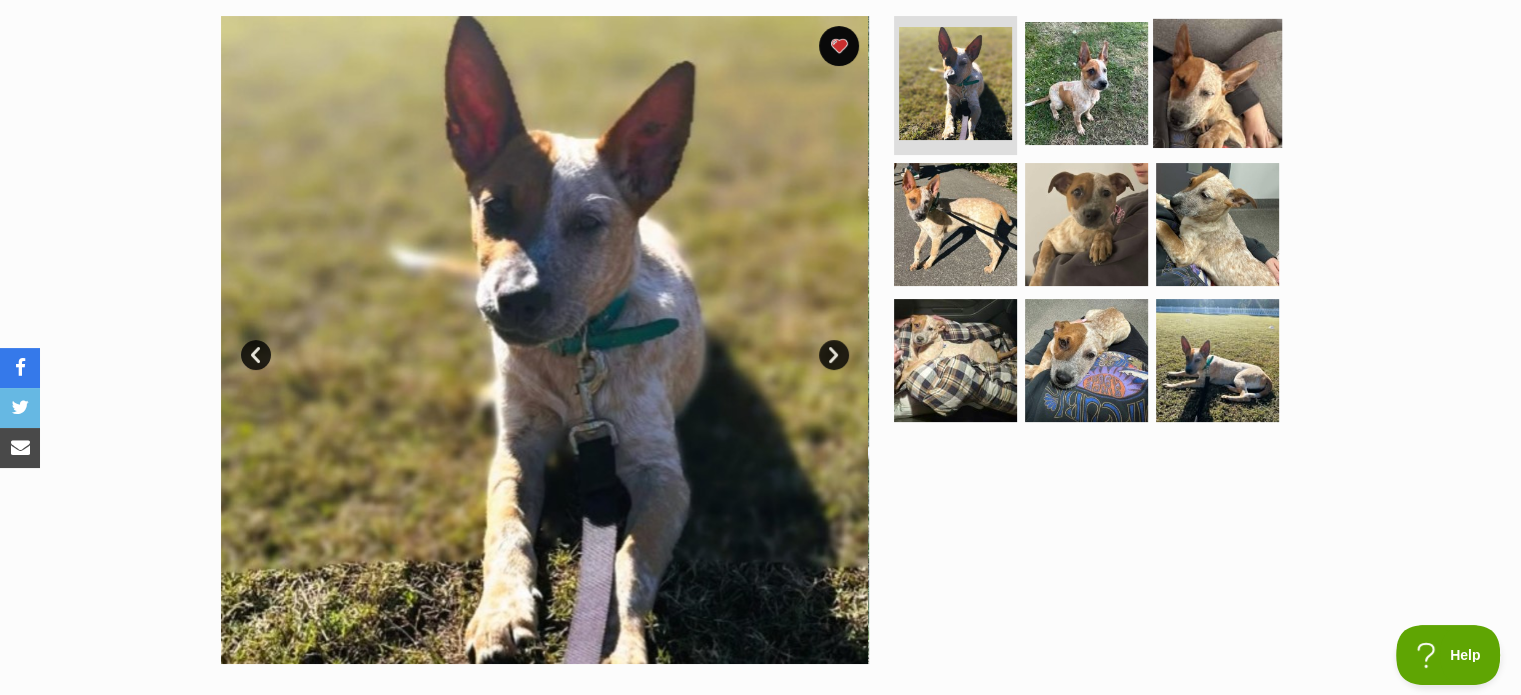 click at bounding box center (1217, 82) 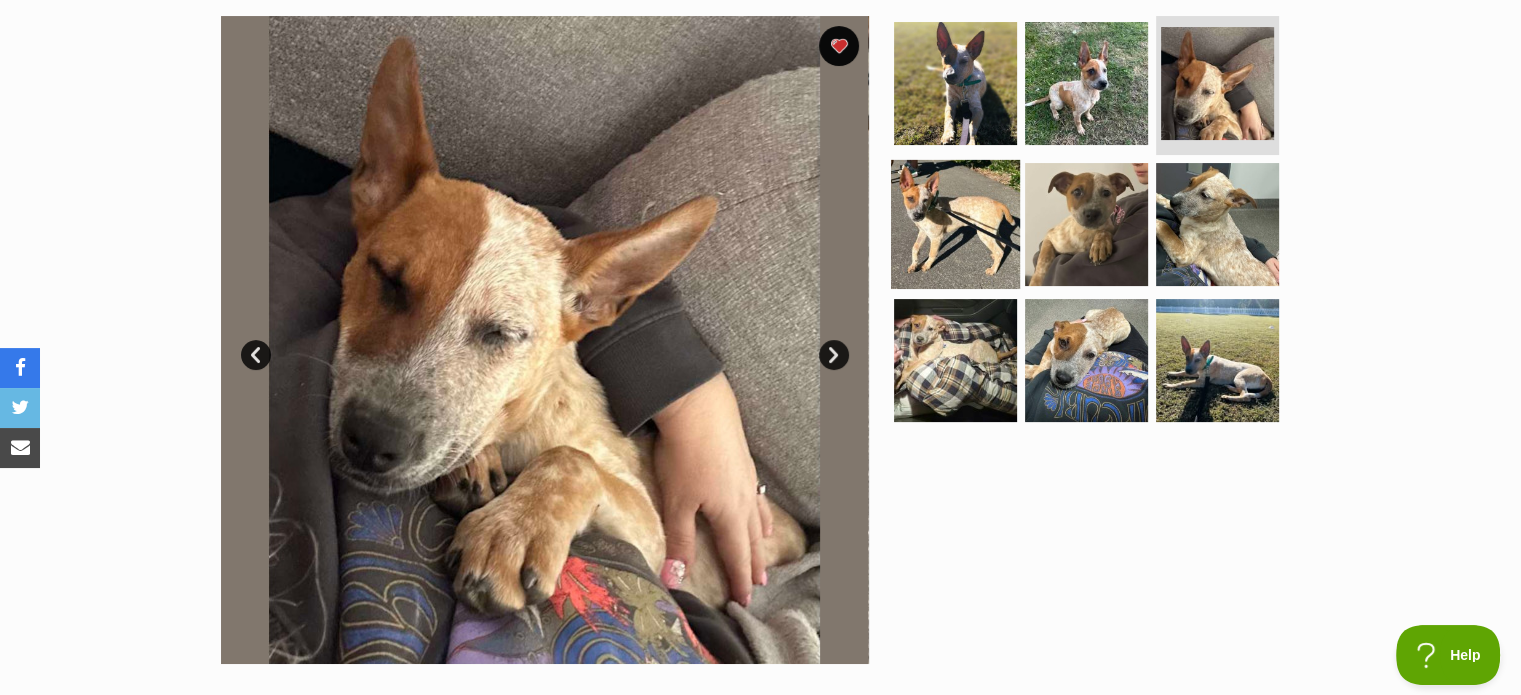 click at bounding box center [955, 224] 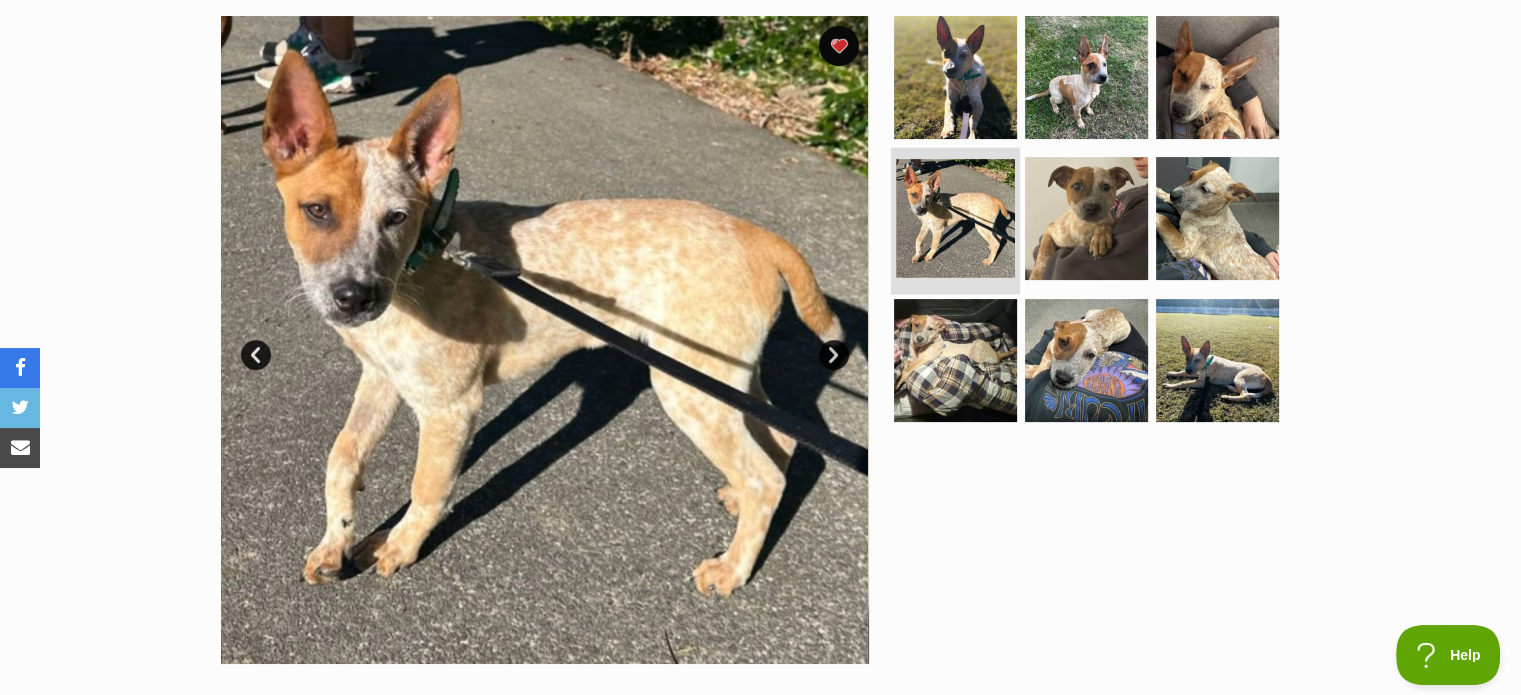 click at bounding box center [955, 218] 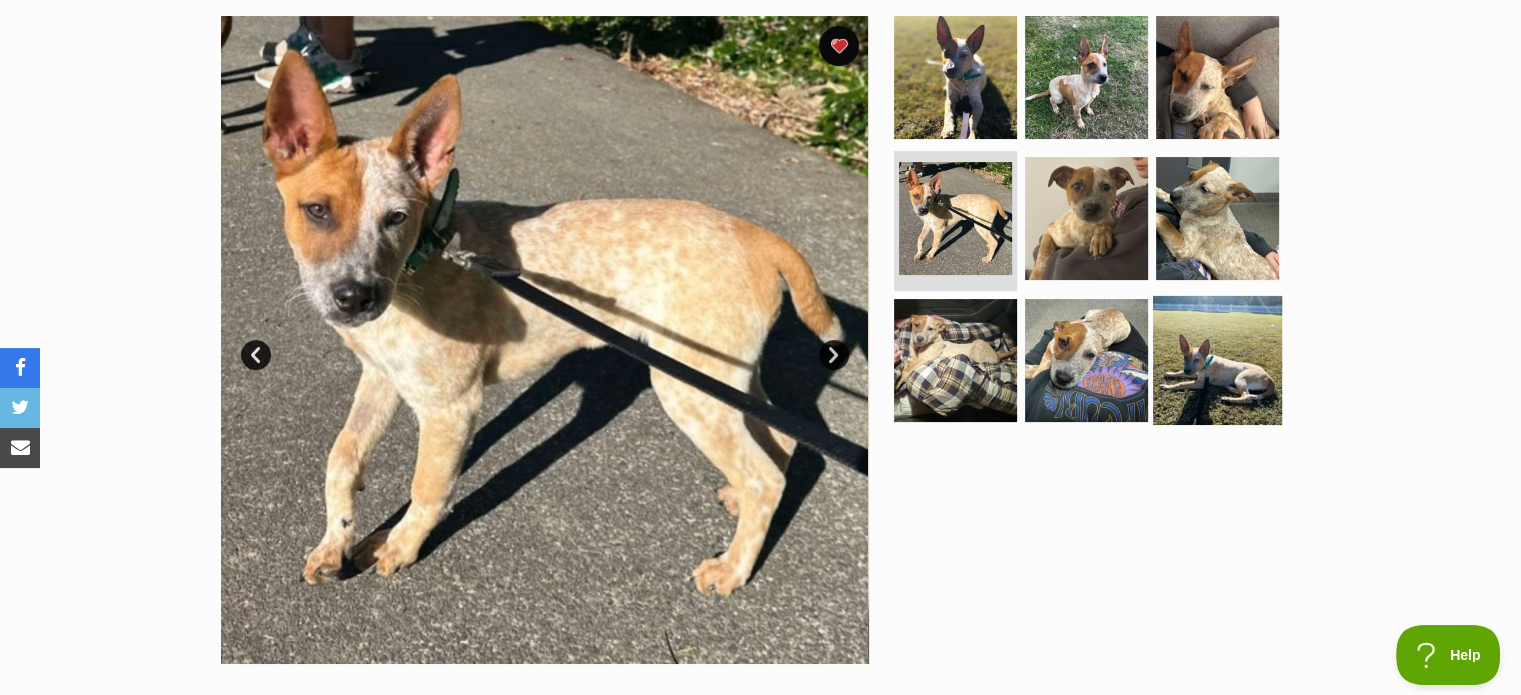 click at bounding box center [1217, 360] 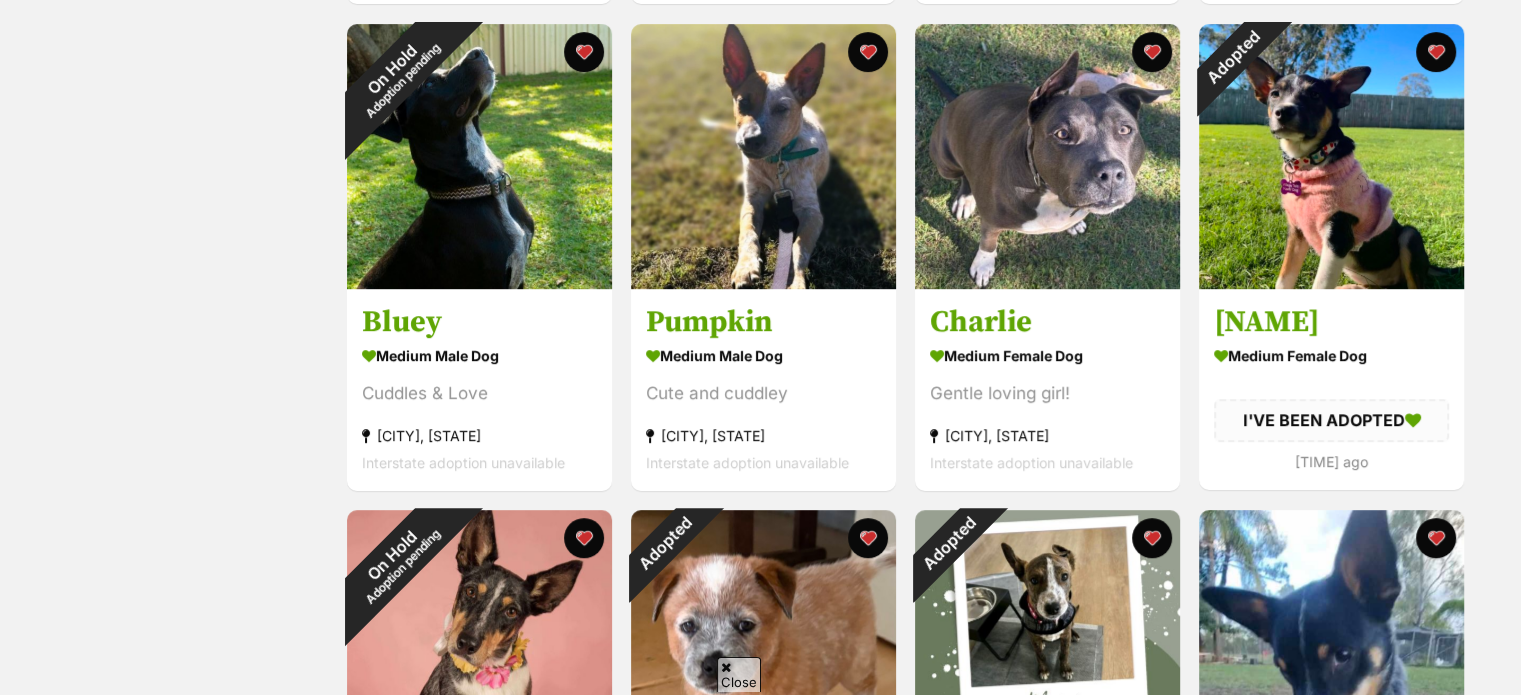 scroll, scrollTop: 972, scrollLeft: 0, axis: vertical 